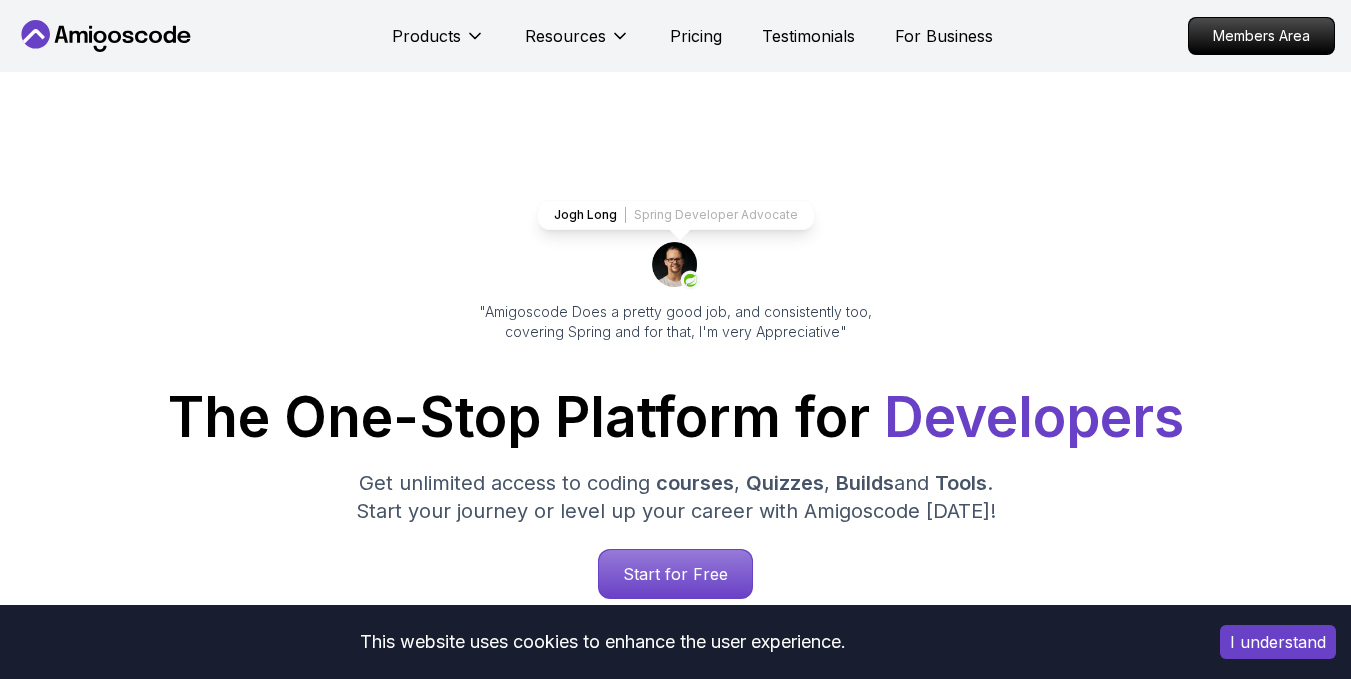 scroll, scrollTop: 0, scrollLeft: 0, axis: both 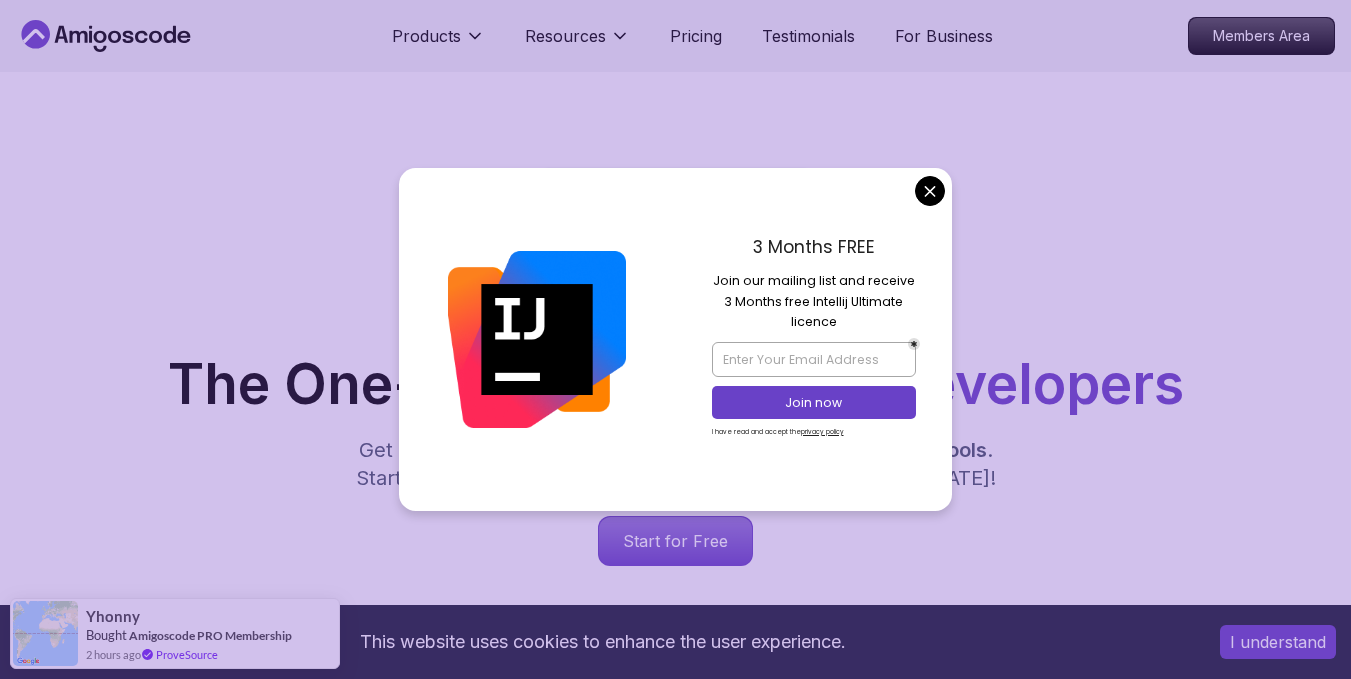 click on "This website uses cookies to enhance the user experience. I understand Products Resources Pricing Testimonials For Business Members Area Products Resources Pricing Testimonials For Business Members Area Jogh Long Spring Developer Advocate "Amigoscode Does a pretty good job, and consistently too, covering Spring and for that, I'm very Appreciative" The One-Stop Platform for   Developers Get unlimited access to coding   courses ,   Quizzes ,   Builds  and   Tools . Start your journey or level up your career with Amigoscode today! Start for Free https://amigoscode.com/dashboard OUR AMIGO STUDENTS WORK IN TOP COMPANIES Courses Builds Discover Amigoscode's Latest   Premium Courses! Get unlimited access to coding   courses ,   Quizzes ,   Builds  and   Tools . Start your journey or level up your career with Amigoscode today! Browse all  courses Advanced Spring Boot Pro Dive deep into Spring Boot with our advanced course, designed to take your skills from intermediate to expert level. NEW Spring Boot for Beginners" at bounding box center [675, 6118] 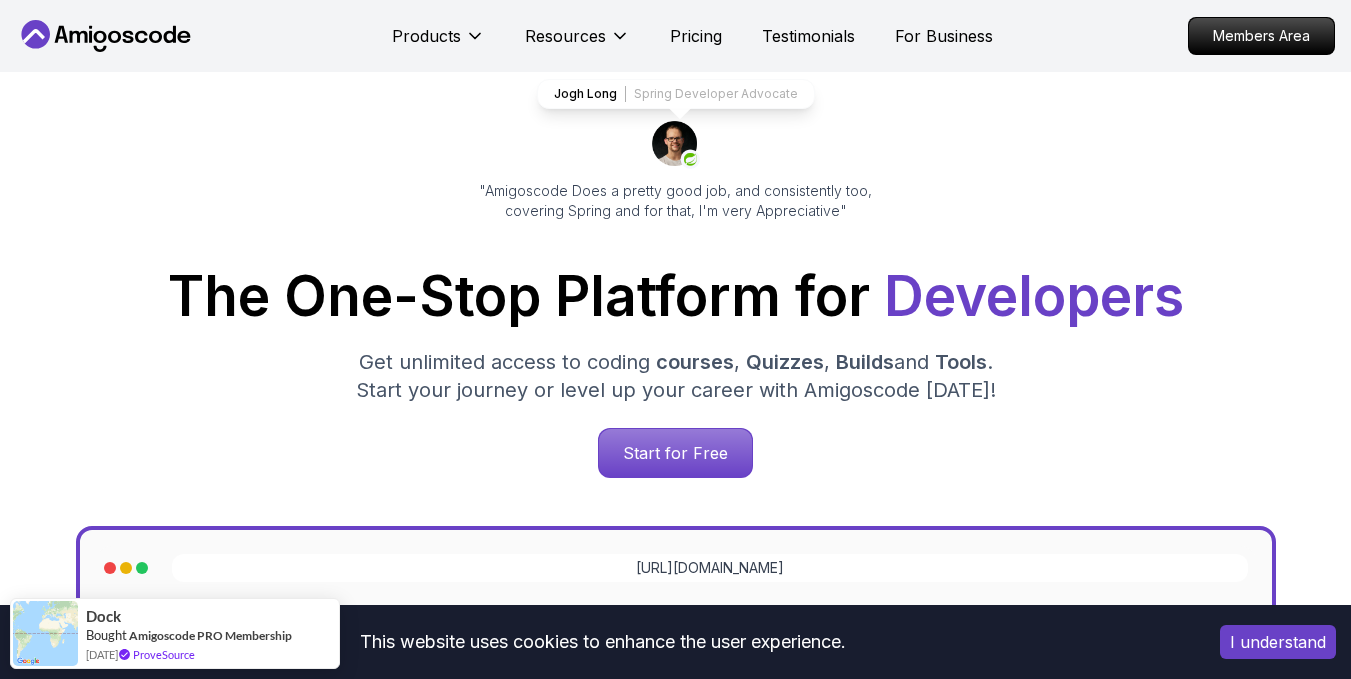 scroll, scrollTop: 67, scrollLeft: 0, axis: vertical 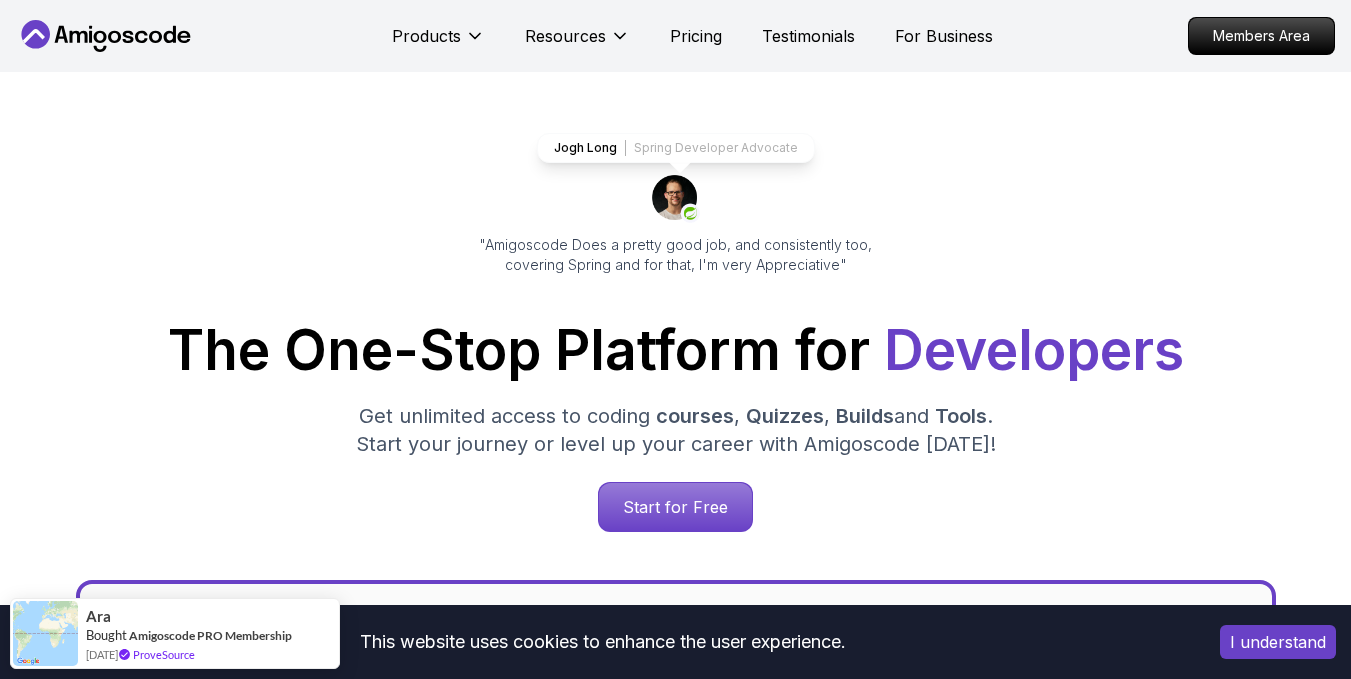 click on "I understand" at bounding box center (1278, 642) 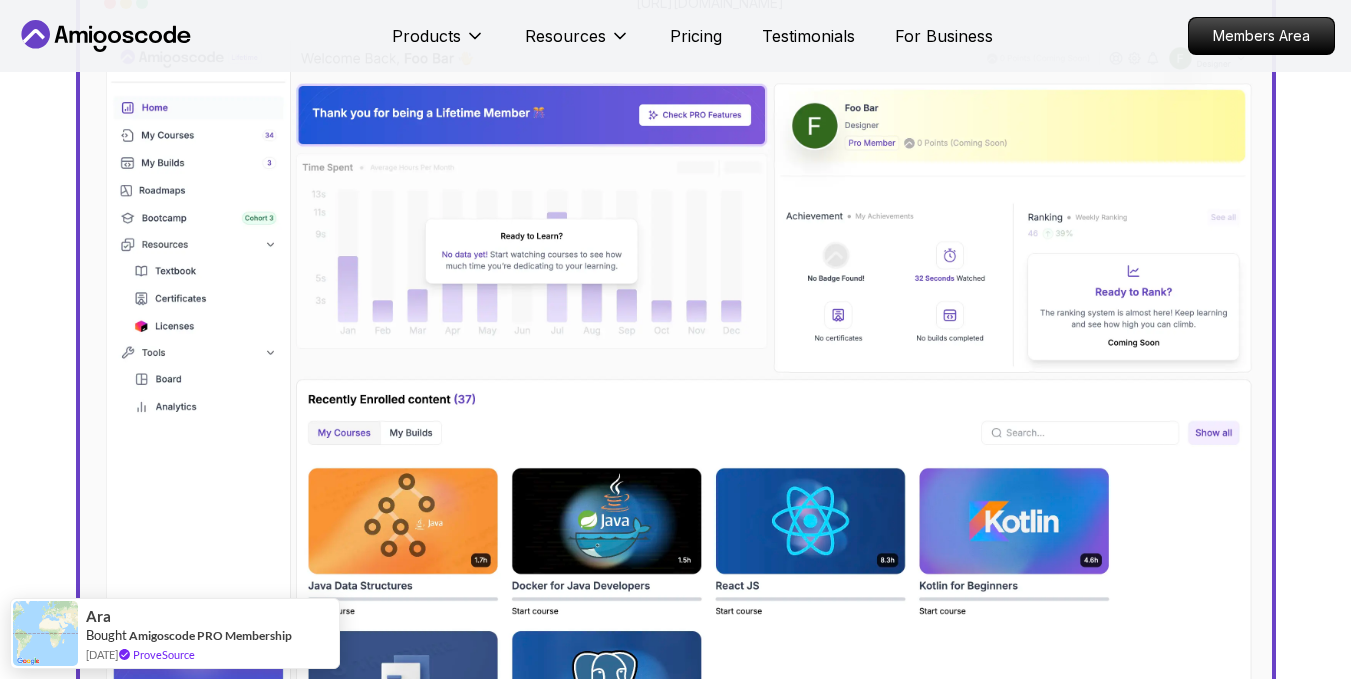 scroll, scrollTop: 700, scrollLeft: 0, axis: vertical 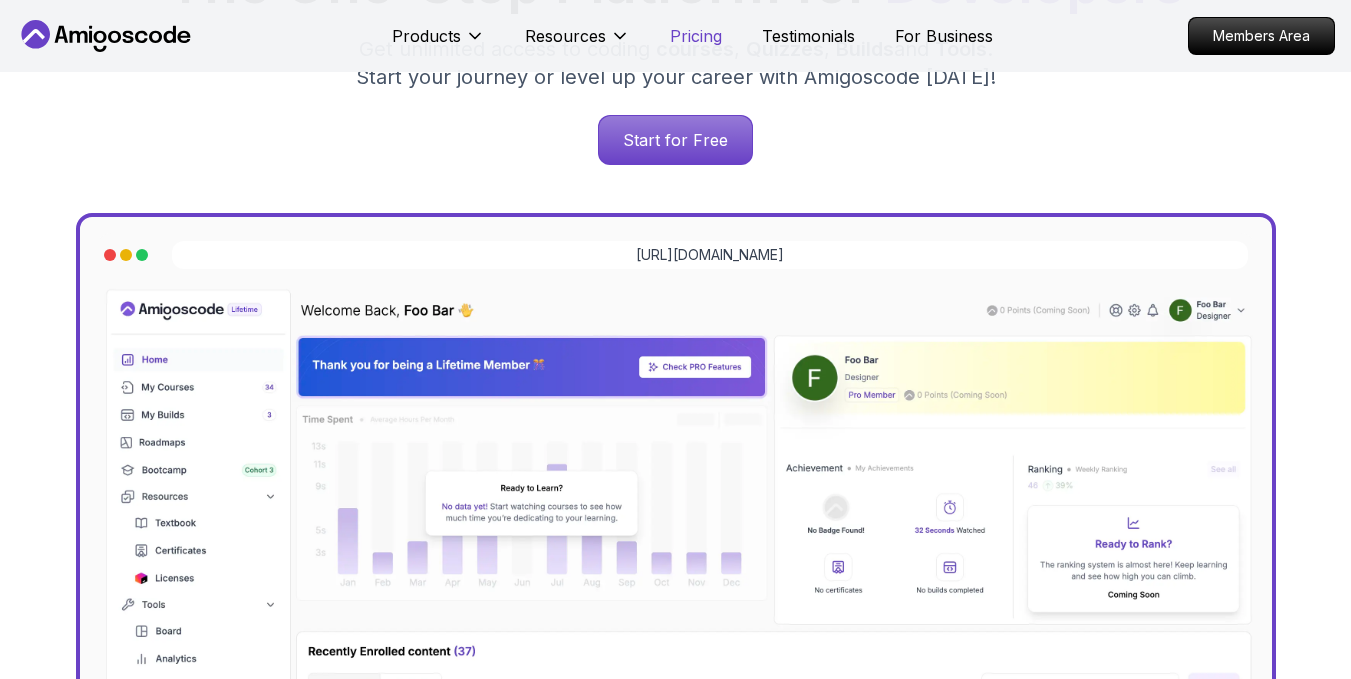 click on "Pricing" at bounding box center [696, 36] 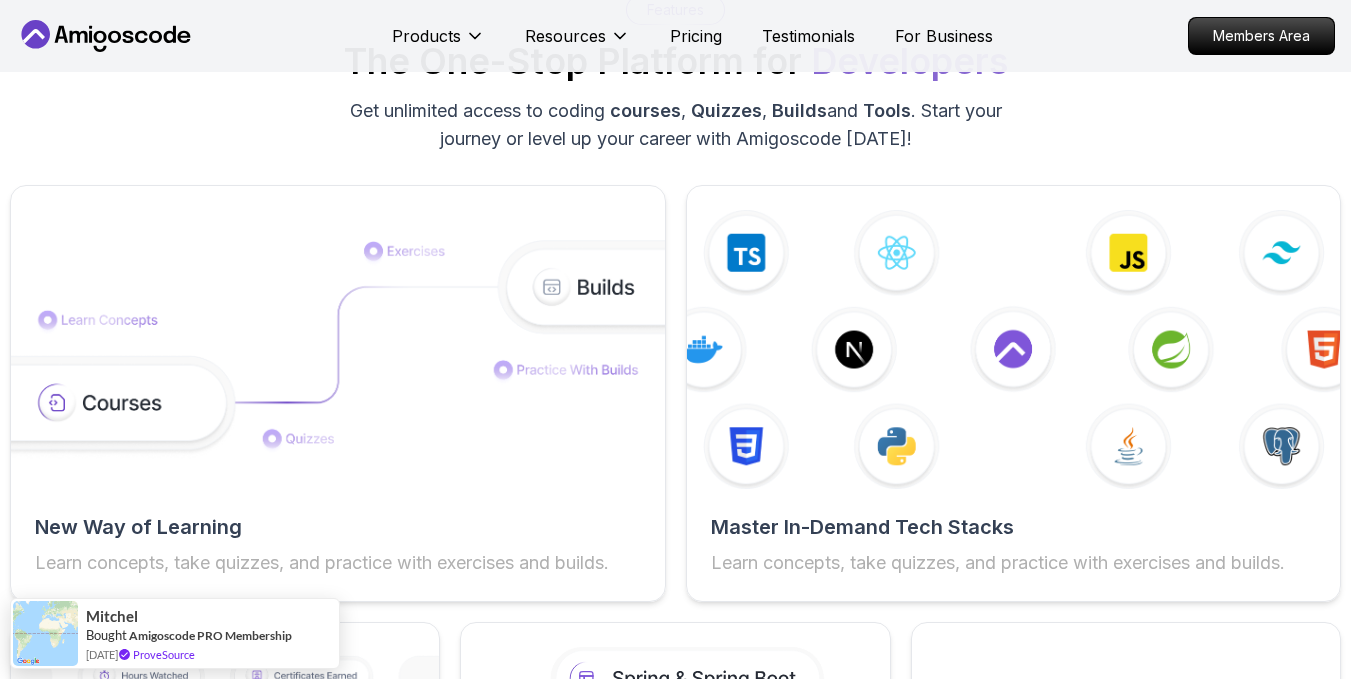scroll, scrollTop: 3062, scrollLeft: 0, axis: vertical 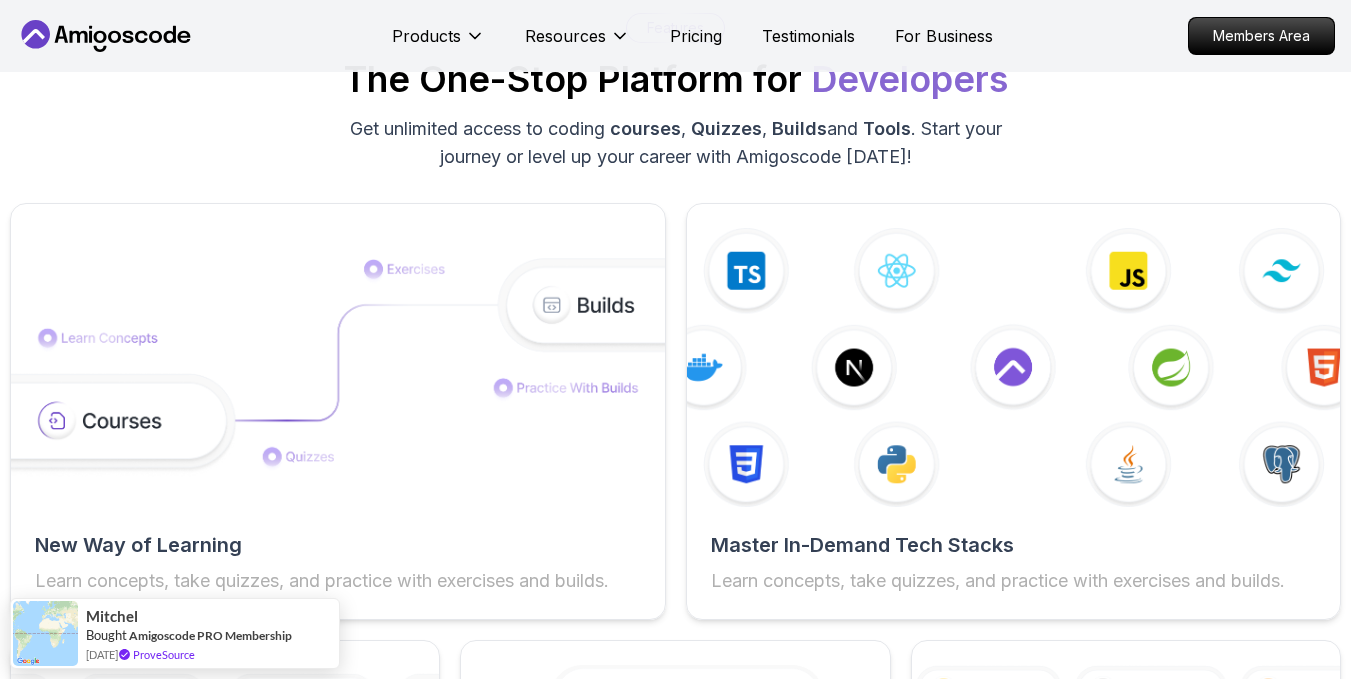 click on "Features The One-Stop Platform for   Developers Get unlimited access to coding   courses ,   Quizzes ,   Builds  and   Tools . Start your journey or level up your career with Amigoscode today! New Way of Learning Learn concepts, take quizzes, and practice with exercises and builds. Master In-Demand Tech Stacks Learn concepts, take quizzes, and practice with exercises and builds. Analytics View detailed analytics to measure and optimize your learning journey. Roadmaps Follow clear roadmaps to master skills step-by-step and stay on track Level Up as You Learn Gain points, unlock badges, and compete on leaderboards as you learn" at bounding box center (675, 560) 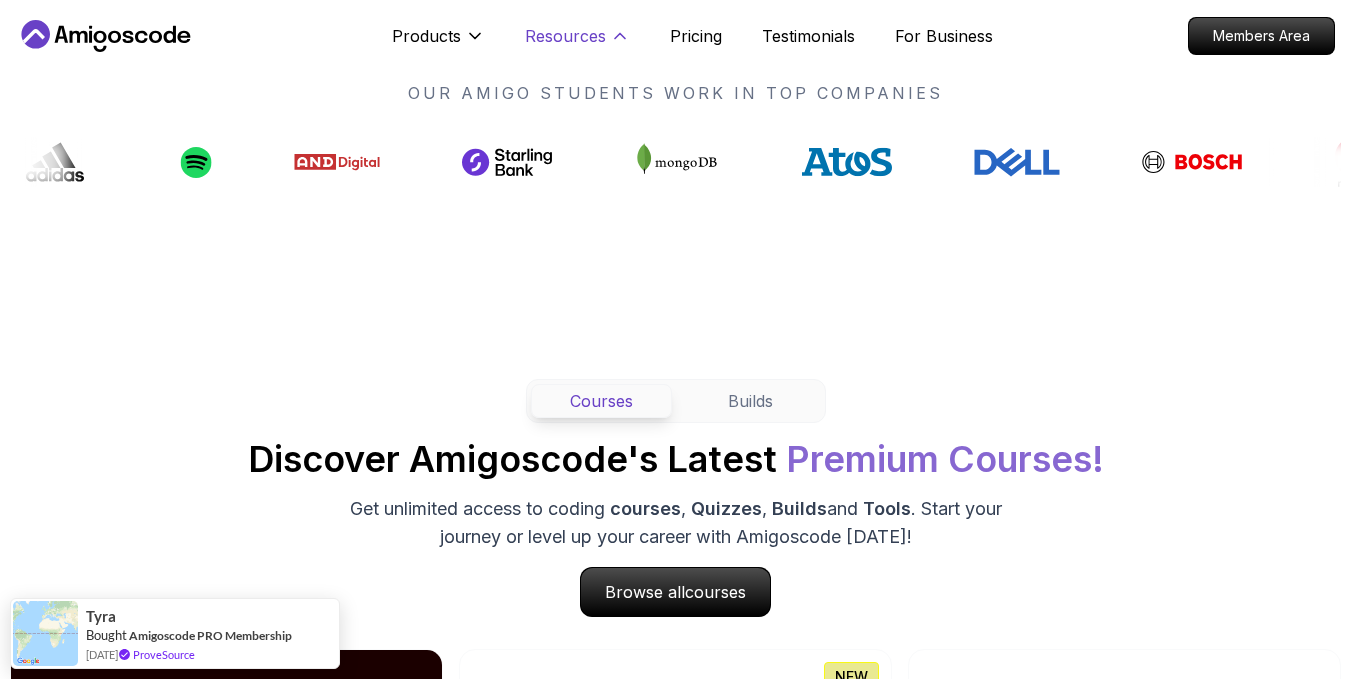 scroll, scrollTop: 1562, scrollLeft: 0, axis: vertical 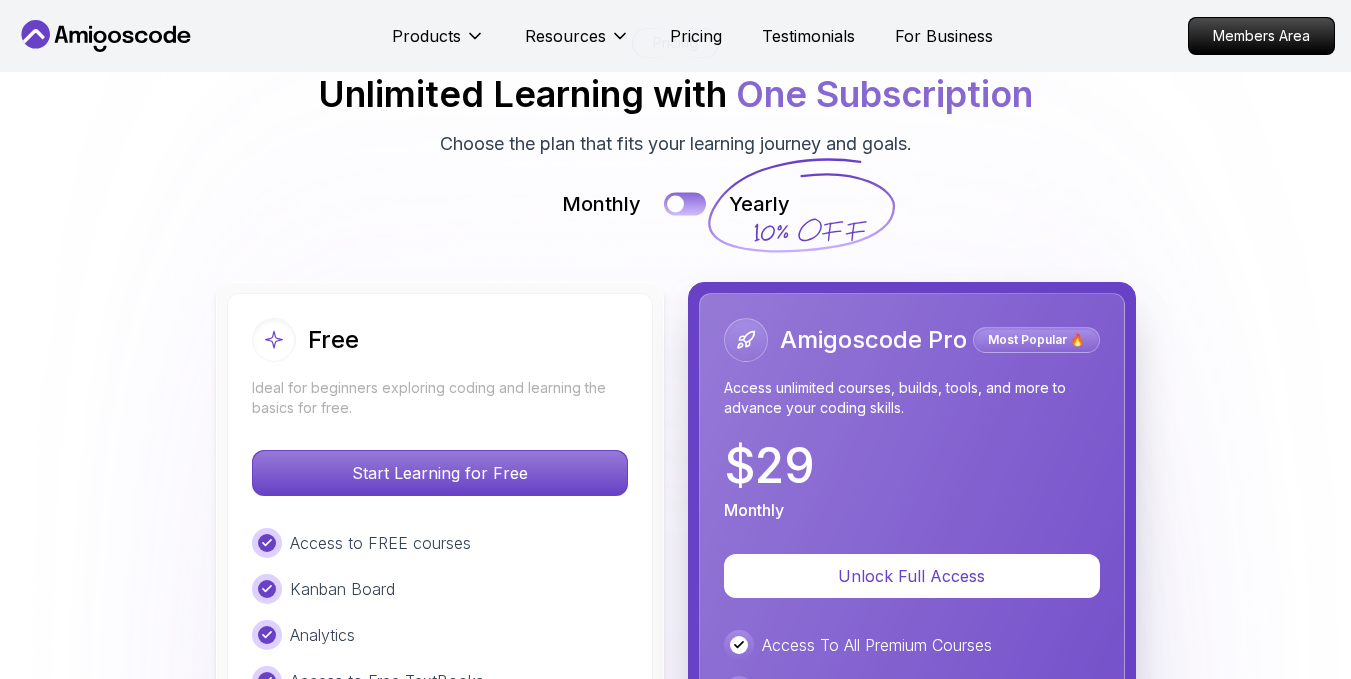 click at bounding box center (685, 203) 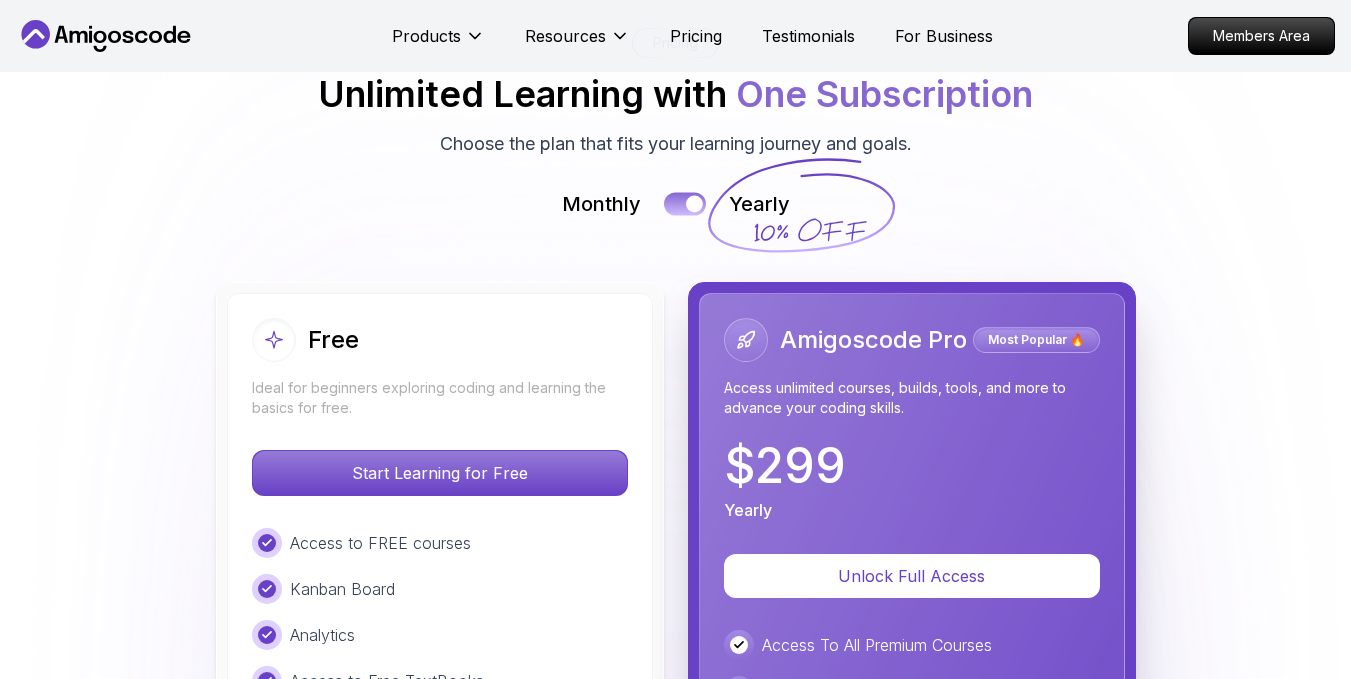 click at bounding box center (685, 203) 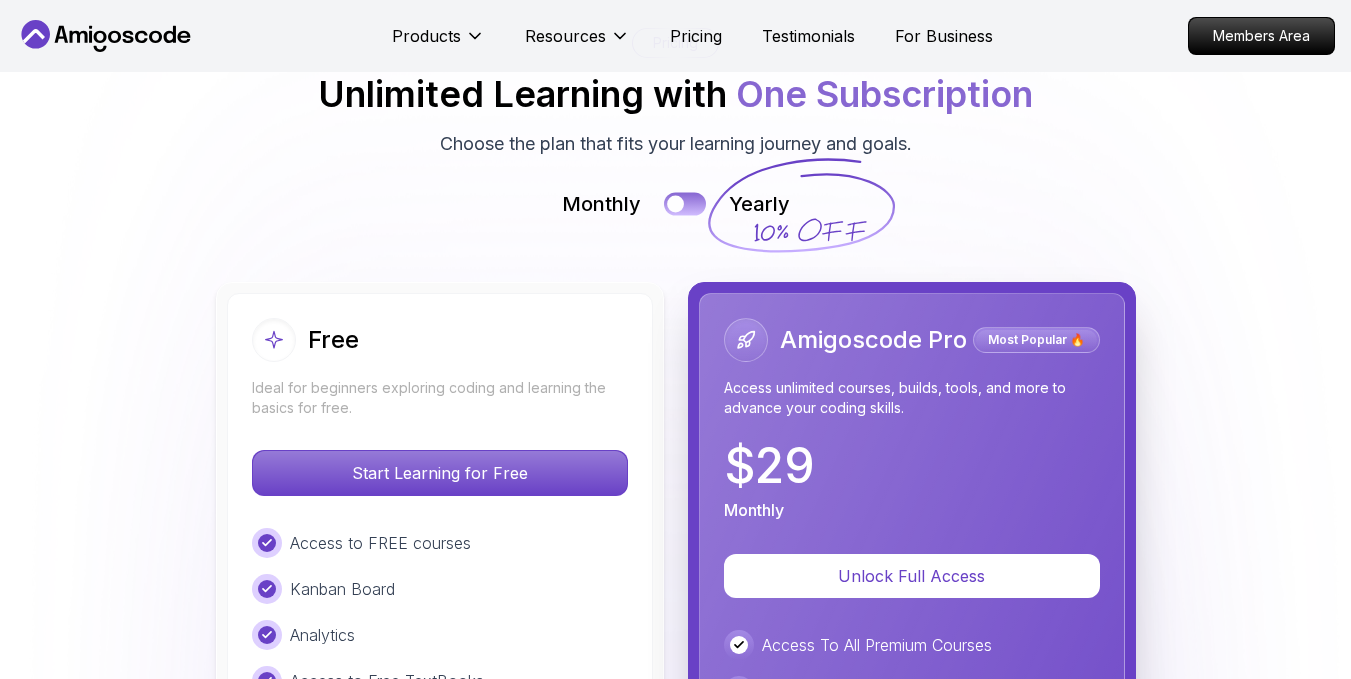 click at bounding box center (685, 203) 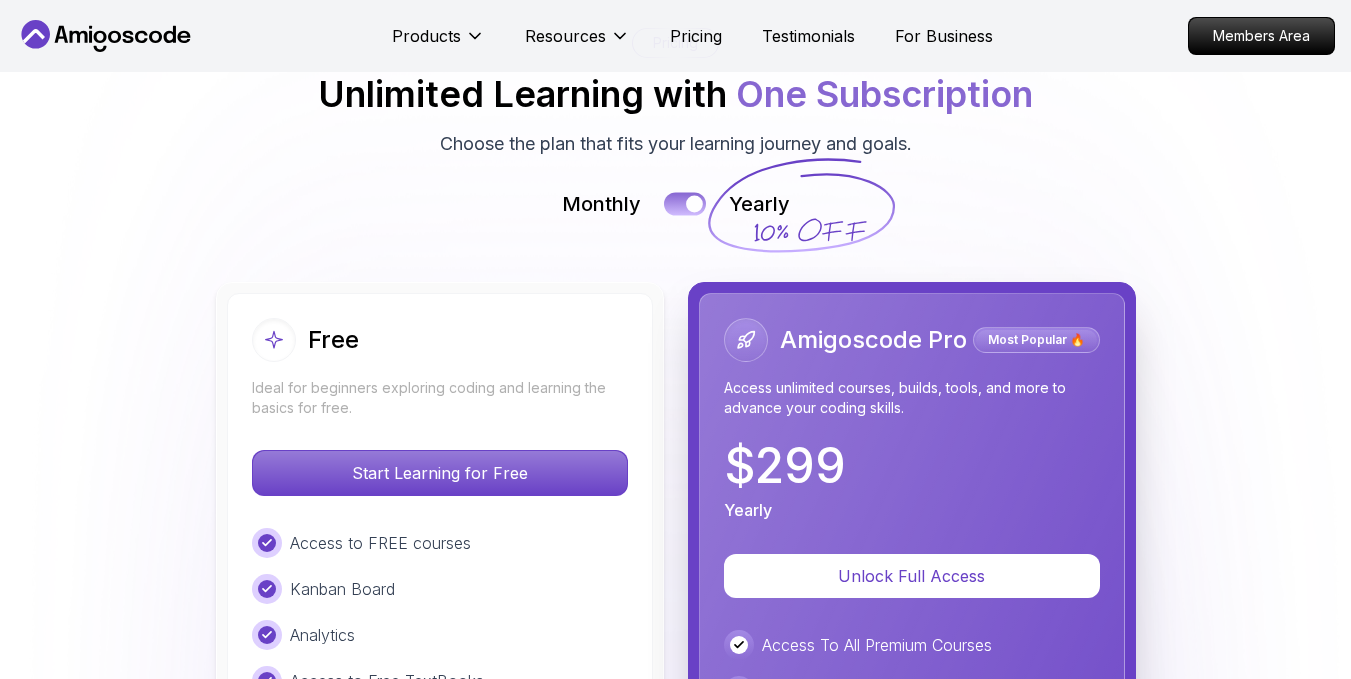 click at bounding box center (685, 203) 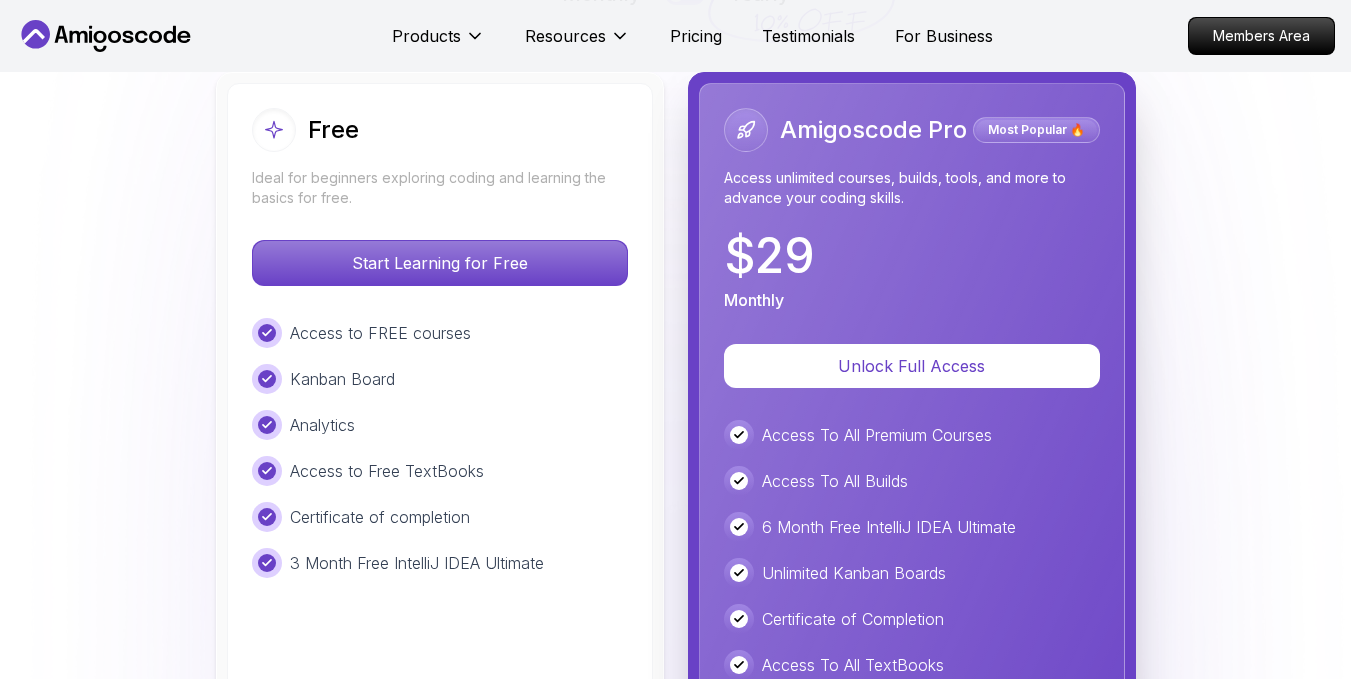scroll, scrollTop: 4500, scrollLeft: 0, axis: vertical 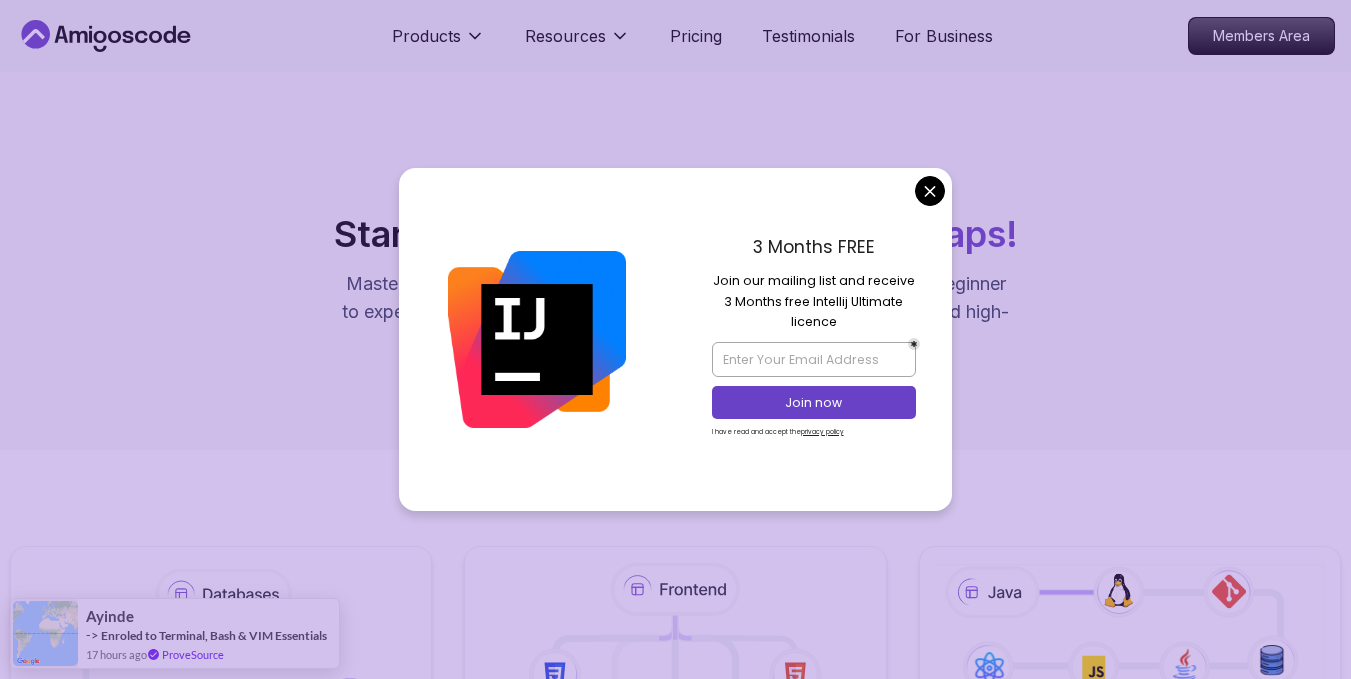 click on "Products Resources Pricing Testimonials For Business Members Area Products Resources Pricing Testimonials For Business Members Area Roadmaps Start with our   Step-by-Step Roadmaps! Master in-demand tech skills with our proven learning roadmaps. From beginner to expert, follow structured paths that thousands of developers use to land high-paying jobs and accelerate their careers in software development. Databases Master table design, data management, and advanced database operations. This structured learning path will take you from database fundamentals to advanced SQL queries. 5   Courses 21.3h Frontend Developer Master modern frontend development from basics to advanced React applications. This structured learning path will take you from HTML fundamentals to building complex React applications. 10   Courses 8.7h Java Full Stack Learn how to build full stack applications with Java and Spring Boot 29   Courses 4   Builds 9.2h Core Java (Java Master Class) 18   Courses 10.4h Software Testing 4   Courses 7.7h 10" at bounding box center [675, 1250] 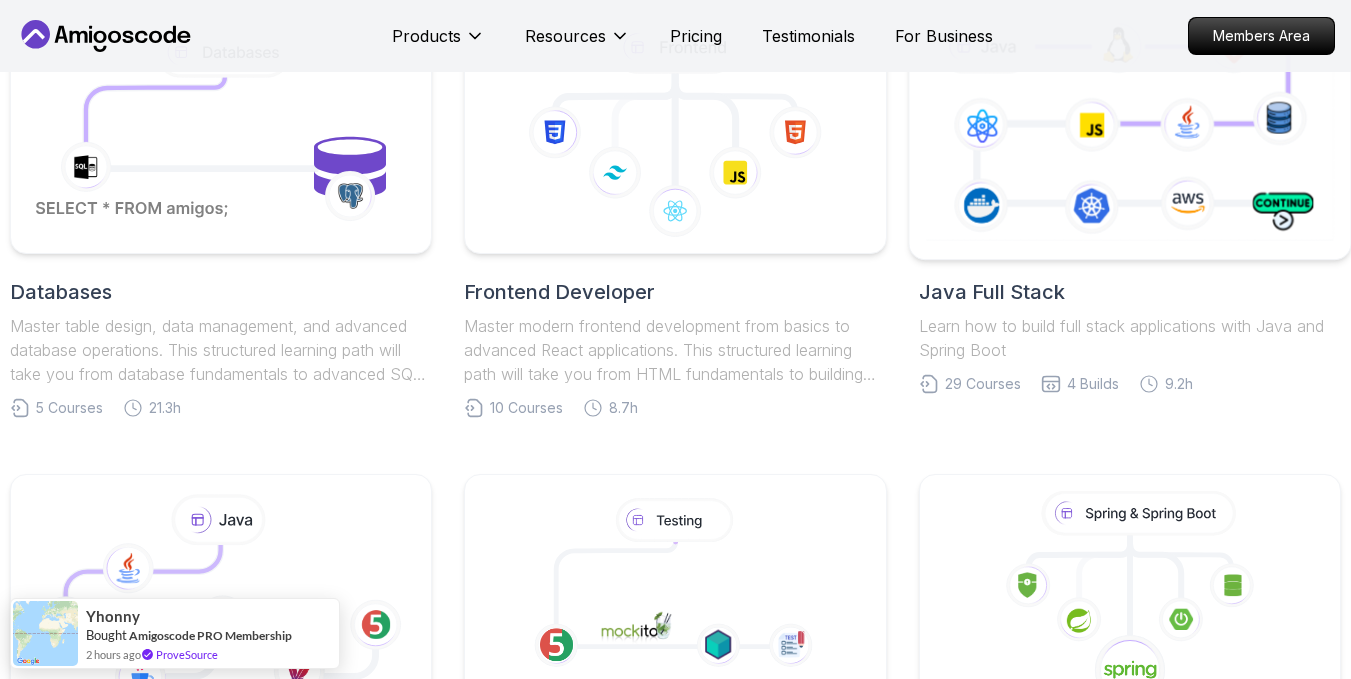 scroll, scrollTop: 633, scrollLeft: 0, axis: vertical 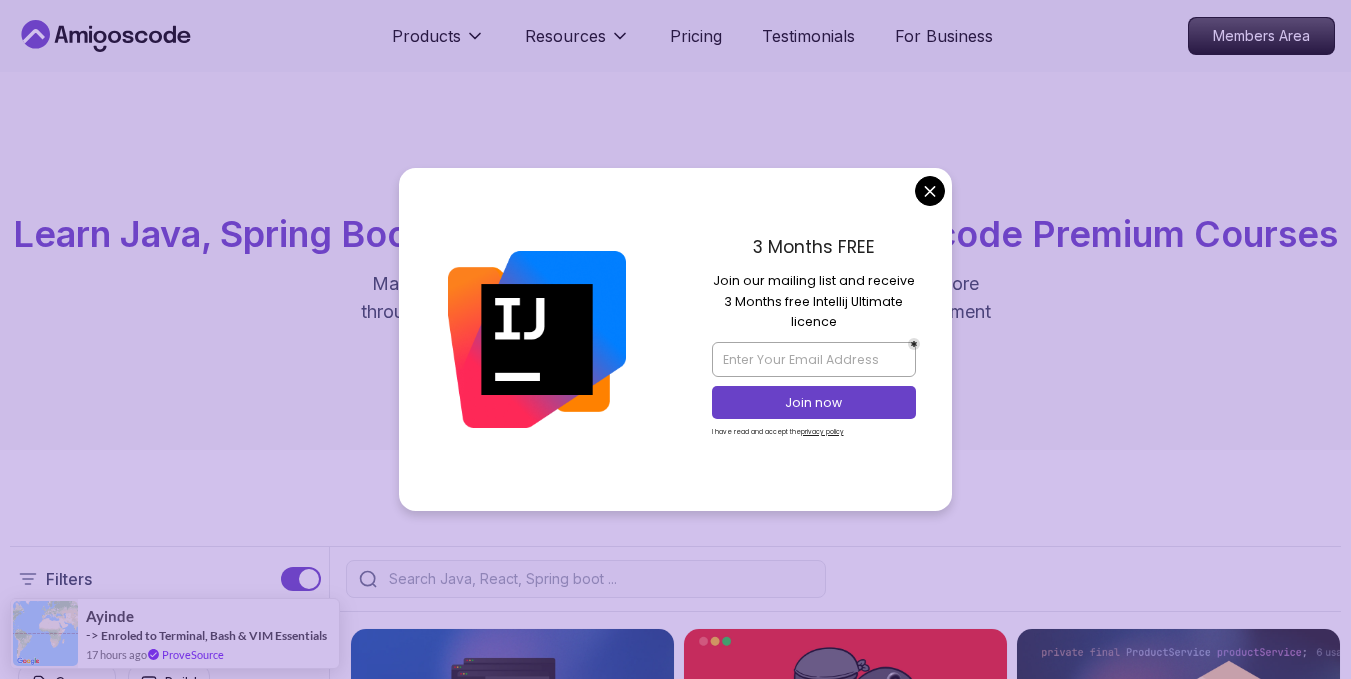 click on "Products Resources Pricing Testimonials For Business Members Area Products Resources Pricing Testimonials For Business Members Area All Courses Learn Java, Spring Boot, DevOps & More with Amigoscode Premium Courses Master in-demand skills like Java, Spring Boot, DevOps, React, and more through hands-on, expert-led courses. Advance your software development career with real-world projects and practical learning. Filters Filters Type Course Build Price Pro Free Instructors Nelson Djalo Richard Abz Duration 0-1 Hour 1-3 Hours +3 Hours Track Front End Back End Dev Ops Full Stack Level Junior Mid-level Senior 28m Java CLI Build Pro Learn how to build a CLI application with Java. 39m Linux Over The Wire Bandit Pro Learn the basics of Linux and Bash. 2.09h Spring Boot Product API Pro Build a fully functional Product API from scratch with Spring Boot. 47m Flyway and Spring Boot Pro Master database migrations with Spring Boot and Flyway. Implement version control for your database schema. We're Featured on     Succeed" at bounding box center [675, 2807] 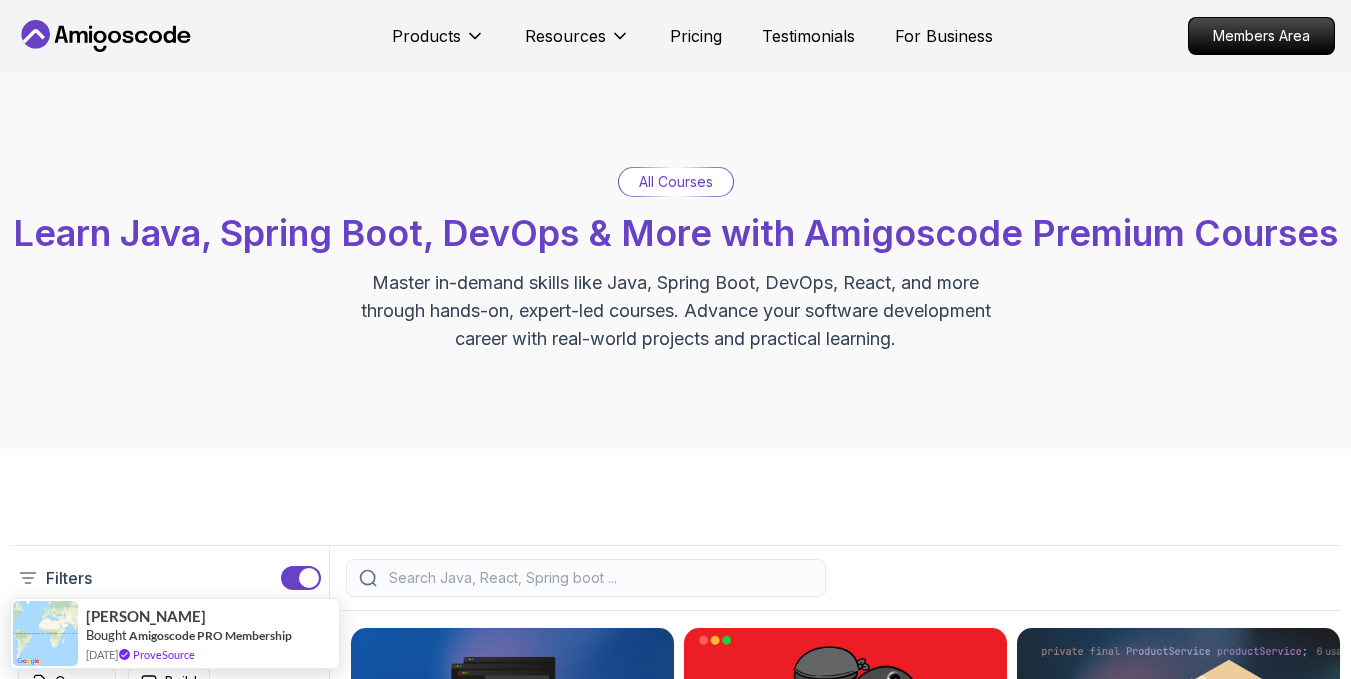 scroll, scrollTop: 0, scrollLeft: 0, axis: both 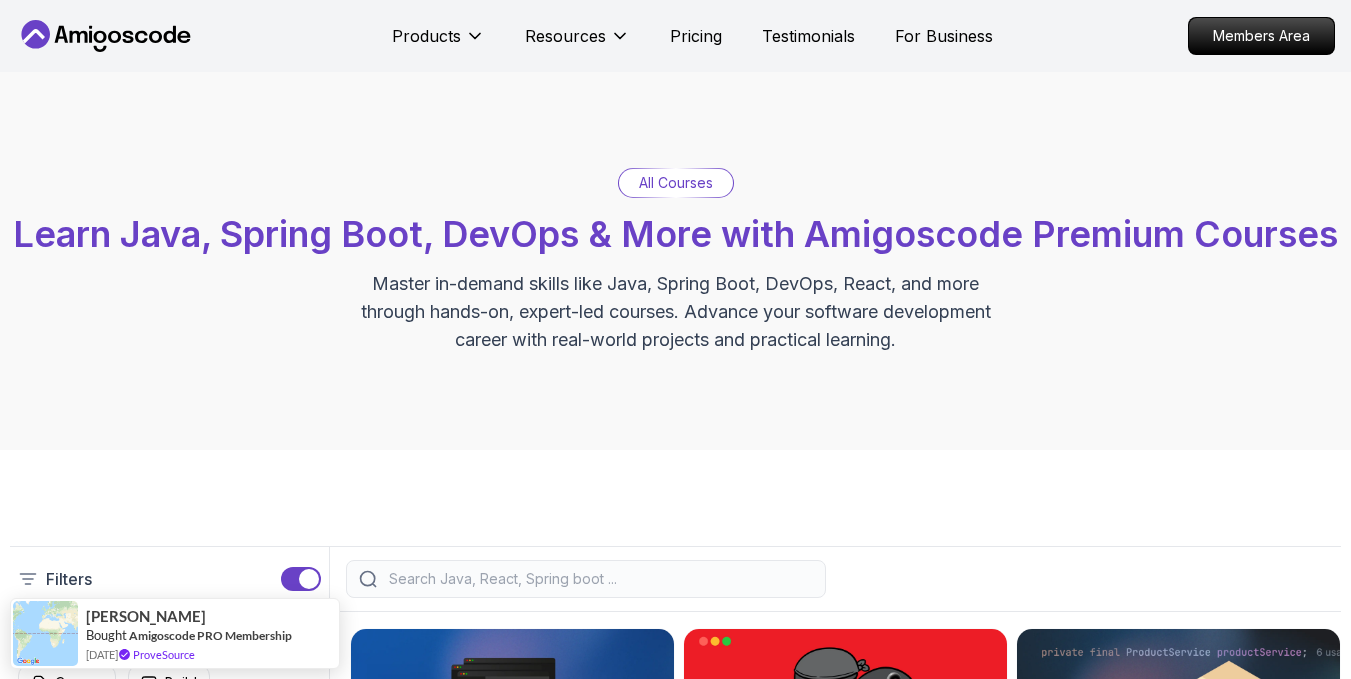 click on "All Courses Learn Java, Spring Boot, DevOps & More with Amigoscode Premium Courses Master in-demand skills like Java, Spring Boot, DevOps, React, and more through hands-on, expert-led courses. Advance your software development career with real-world projects and practical learning." at bounding box center (675, 261) 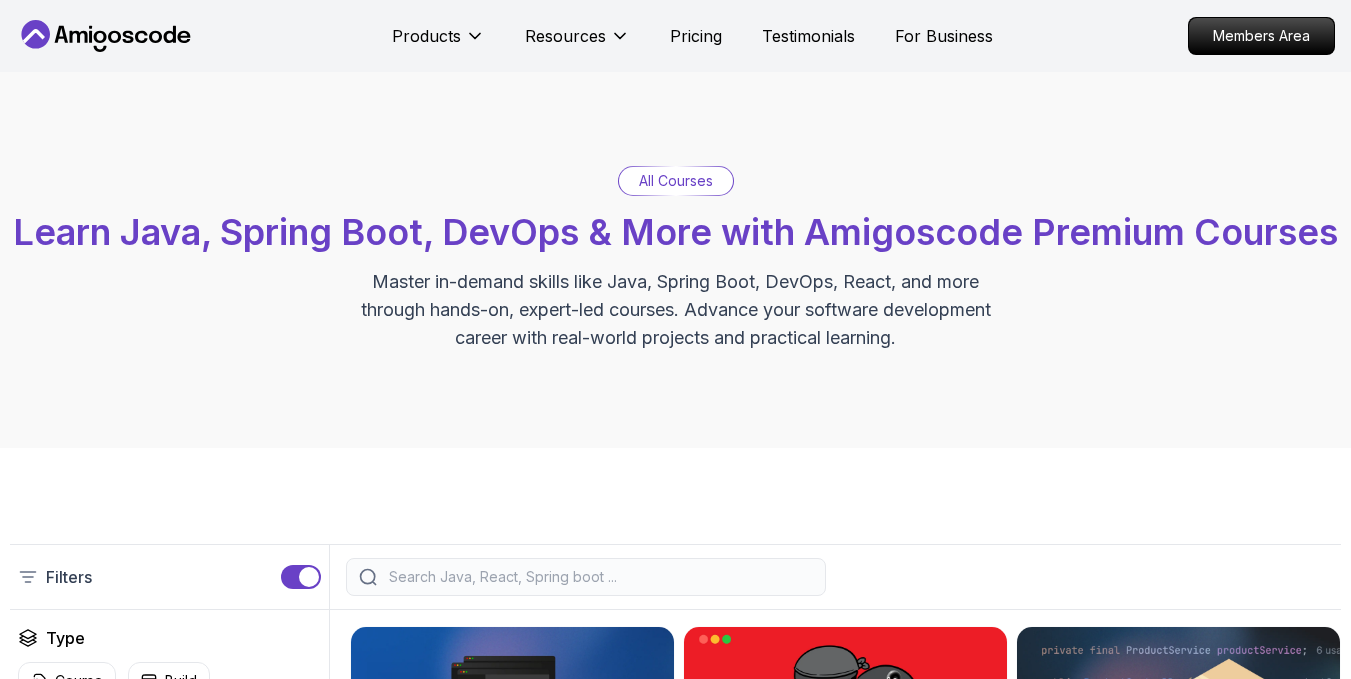 scroll, scrollTop: 0, scrollLeft: 0, axis: both 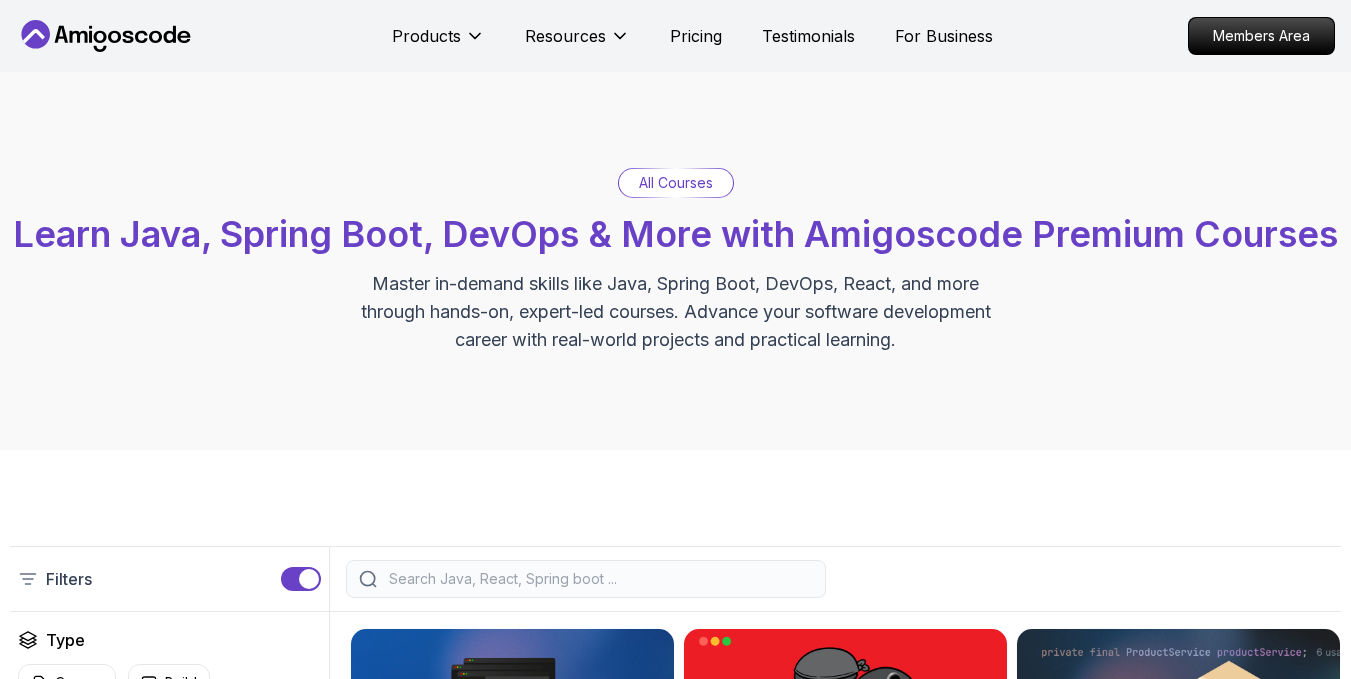 click 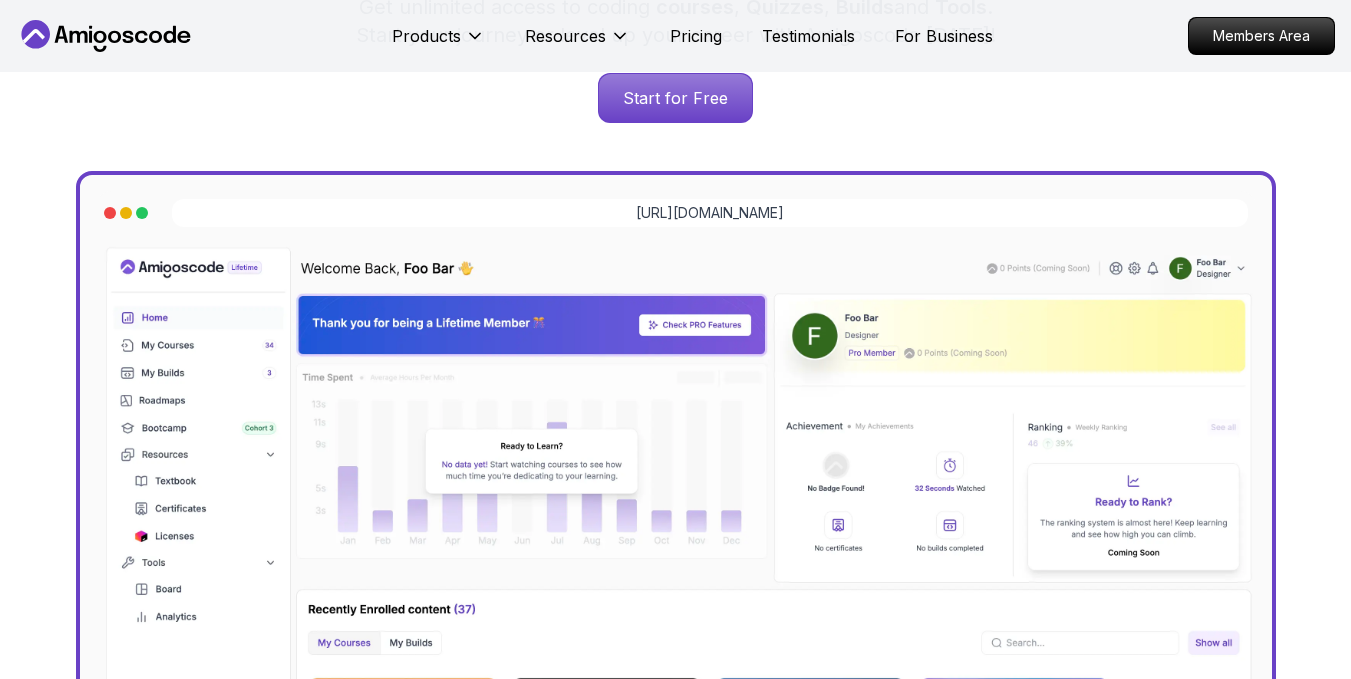 scroll, scrollTop: 0, scrollLeft: 0, axis: both 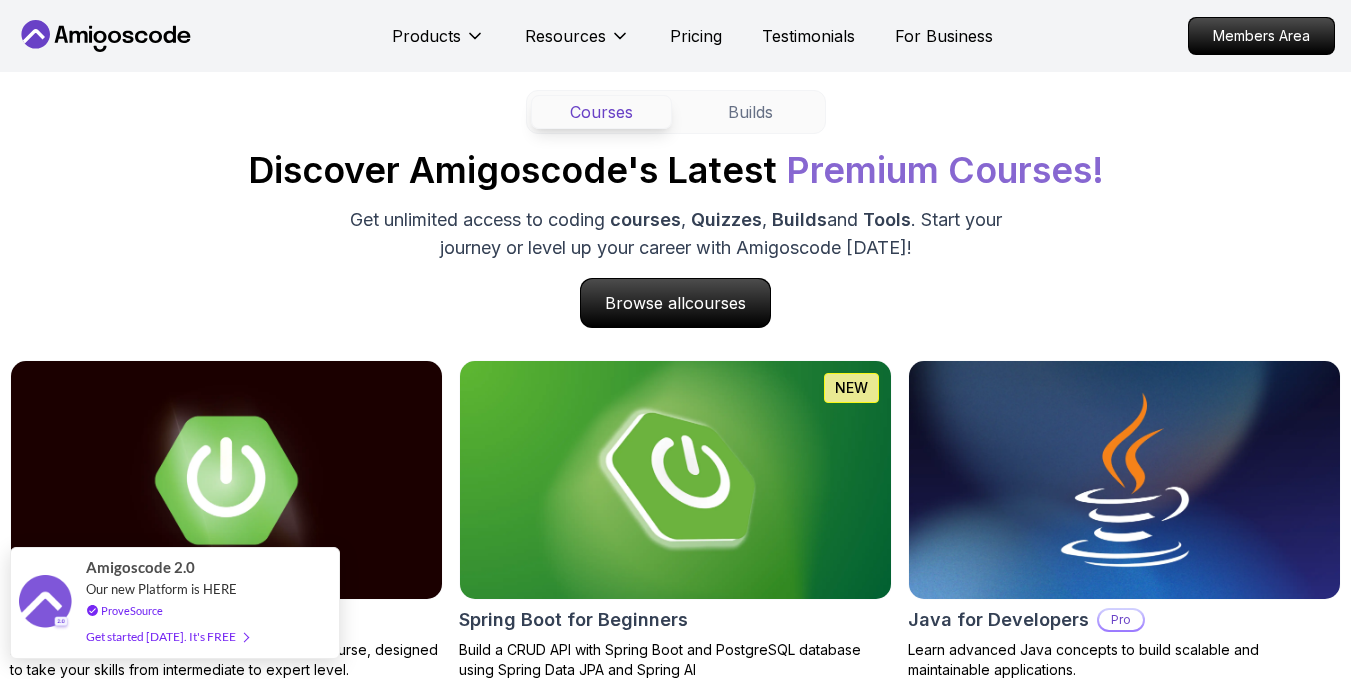click on "ProveSource" at bounding box center [167, 610] 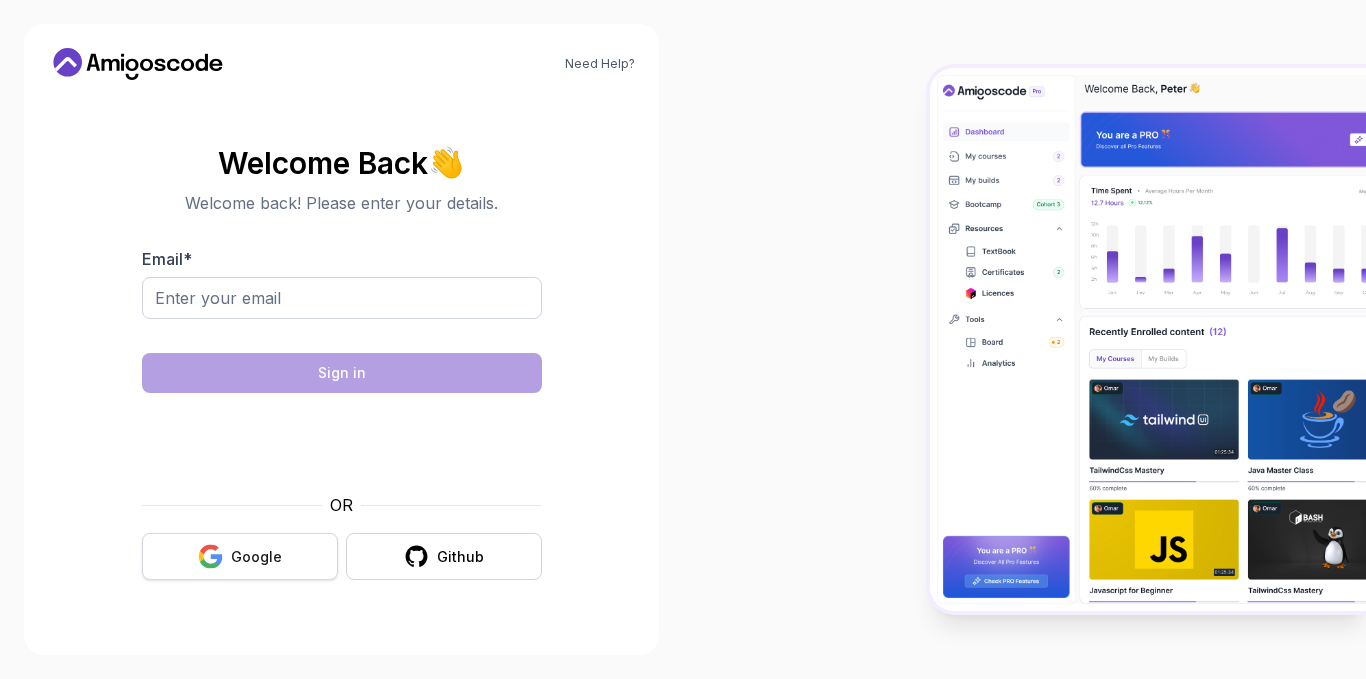 scroll, scrollTop: 0, scrollLeft: 0, axis: both 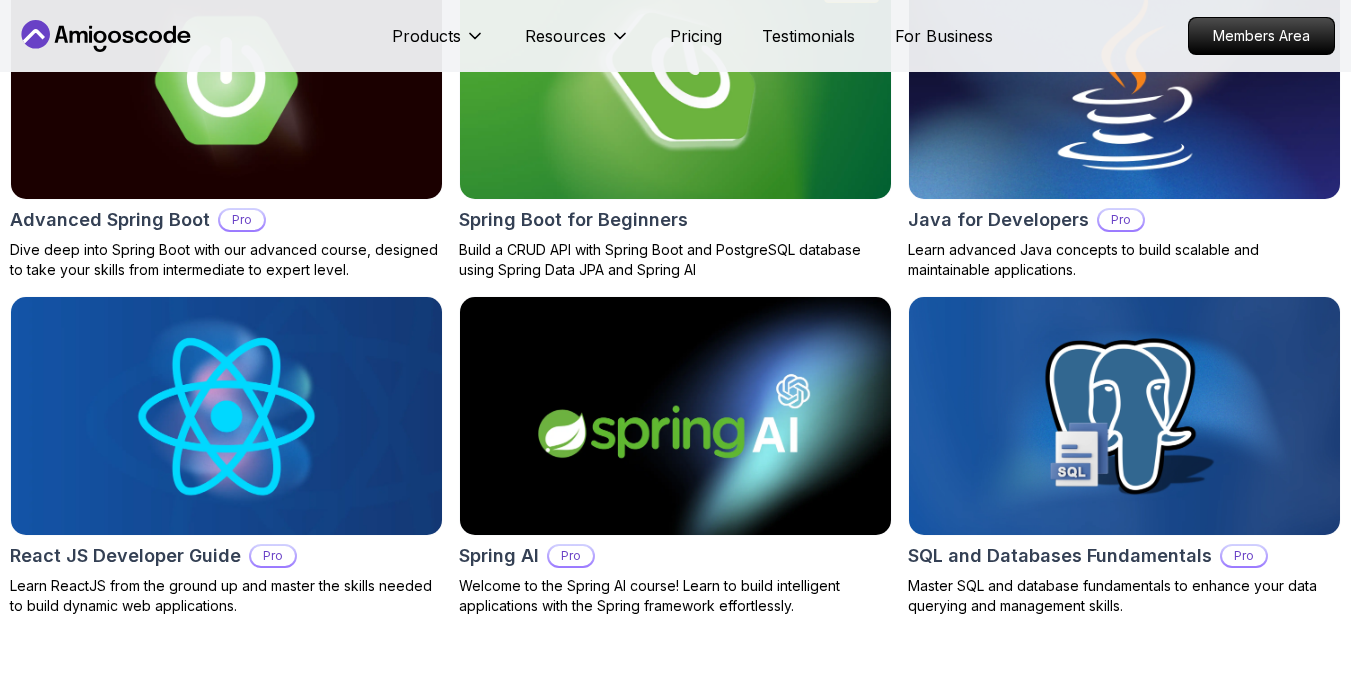 click on "Java for Developers" at bounding box center [998, 220] 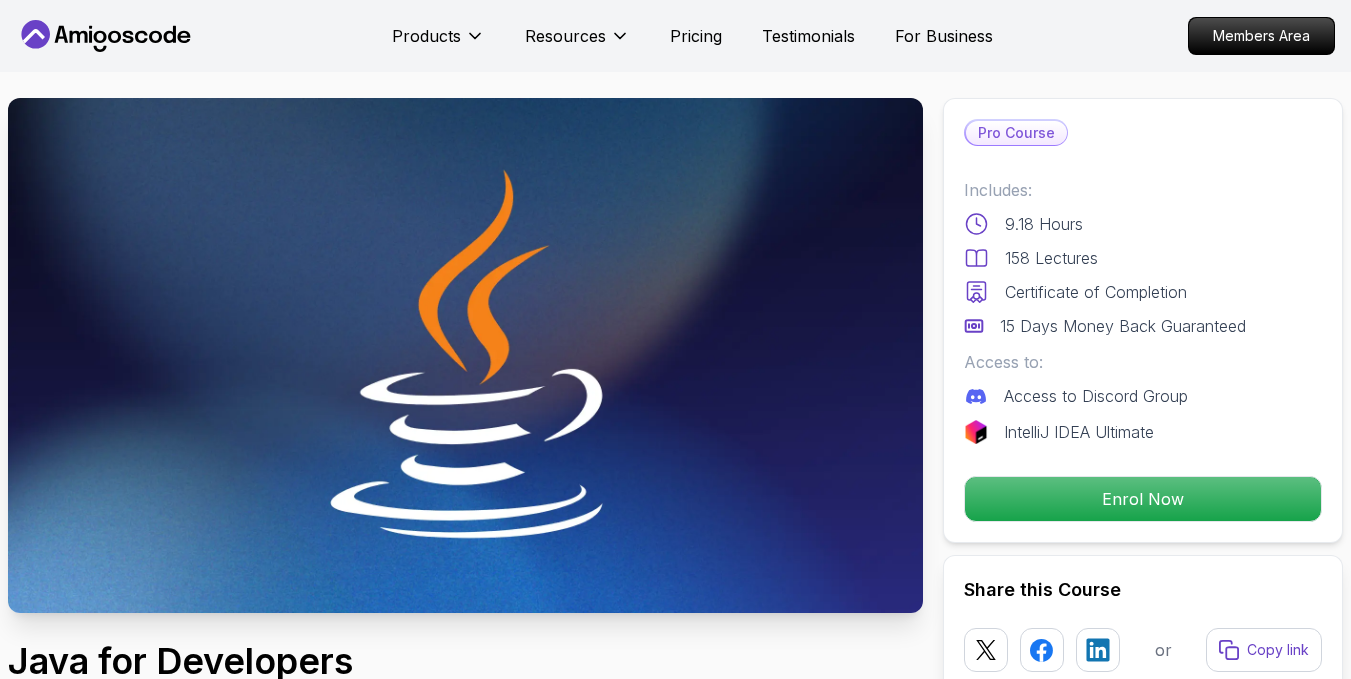 scroll, scrollTop: 0, scrollLeft: 0, axis: both 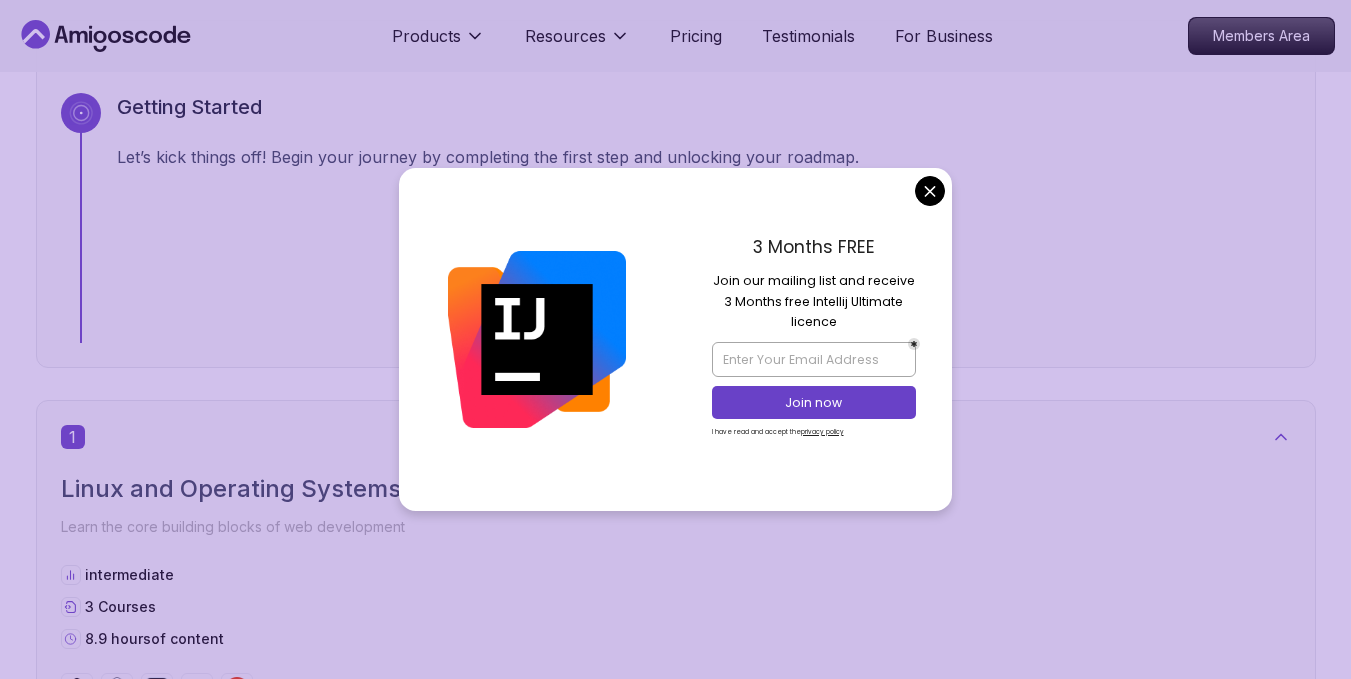 click on "Products Resources Pricing Testimonials For Business Members Area Products Resources Pricing Testimonials For Business Members Area Java Full Stack Java Full Stack  Roadmap Learn how to build full stack applications with Java and Spring Boot Getting Started Let’s kick things off! Begin your journey by completing the first step and unlocking your roadmap. 1 Linux and Operating Systems Learn the core building blocks of web development intermediate 3   Courses   8.9 hours  of content 1 6.00h Linux Fundamentals Pro Learn the fundamentals of Linux and how to use the command line 39m VIM Essentials Pro Learn the basics of Linux and Bash. 2.27h Linux for Professionals Pro Master the advanced concepts and techniques of Linux with our comprehensive course designed for professionals. 2 Version Control Learn how to manage your code beginner 2   Courses   12.7 hours  of content 2 2.55h Git & GitHub Fundamentals Learn the fundamentals of Git and GitHub. 10.13h Git for Professionals Pro 3 Java beginner 1   Course   3 4 1" at bounding box center [675, 7306] 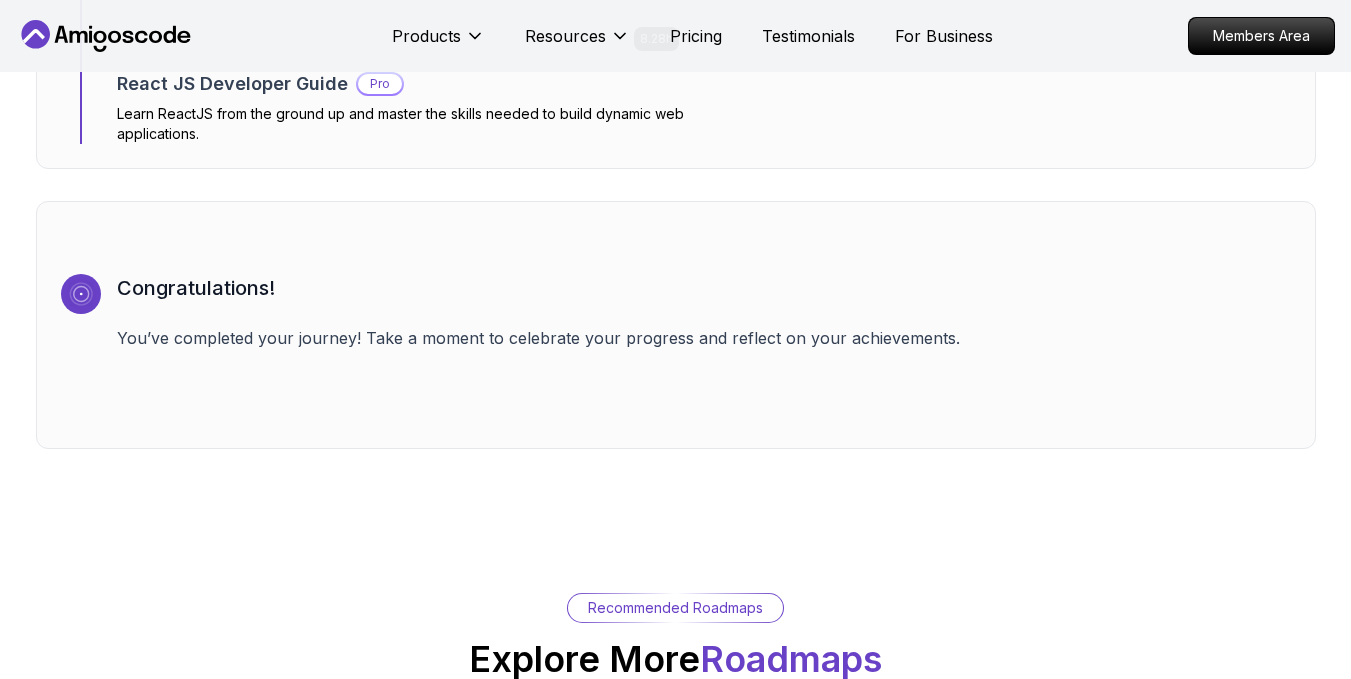 scroll, scrollTop: 13867, scrollLeft: 0, axis: vertical 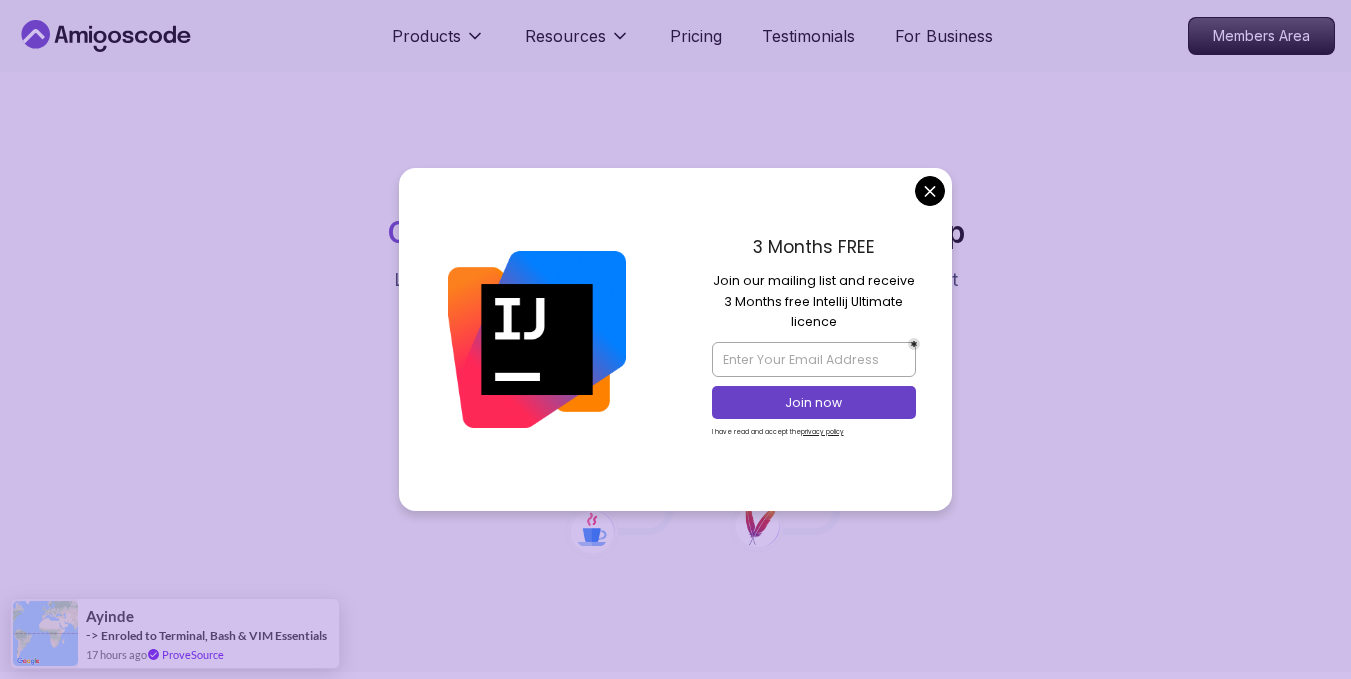 click on "Products Resources Pricing Testimonials For Business Members Area Products Resources Pricing Testimonials For Business Members Area Core Java (Java Master Class) Core Java (Java Master Class)  Roadmap Learn how to build full stack applications with Java and Spring Boot Getting Started Let’s kick things off! Begin your journey by completing the first step and unlocking your roadmap. 1 Java For Beginners Learn the core of Java beginner 1   Course   2.4 hours  of content 1 2.41h Java for Beginners Beginner-friendly Java course for essential programming skills and application development 2 IntelliJ IDEA Master IntelliJ IDEA beginner 1   Course   5.6 hours  of content 2 5.57h IntelliJ IDEA Developer Guide Pro Maximize IDE efficiency with IntelliJ IDEA and boost your productivity. 3 Java For Developers Deepen your understanding of Java with advanced concepts and techniques tailored for developers. intermediate 1   Course   9.2 hours  of content 3 9.18h Java for Developers Pro 4 Java CLI Project intermediate 1" at bounding box center [675, 7096] 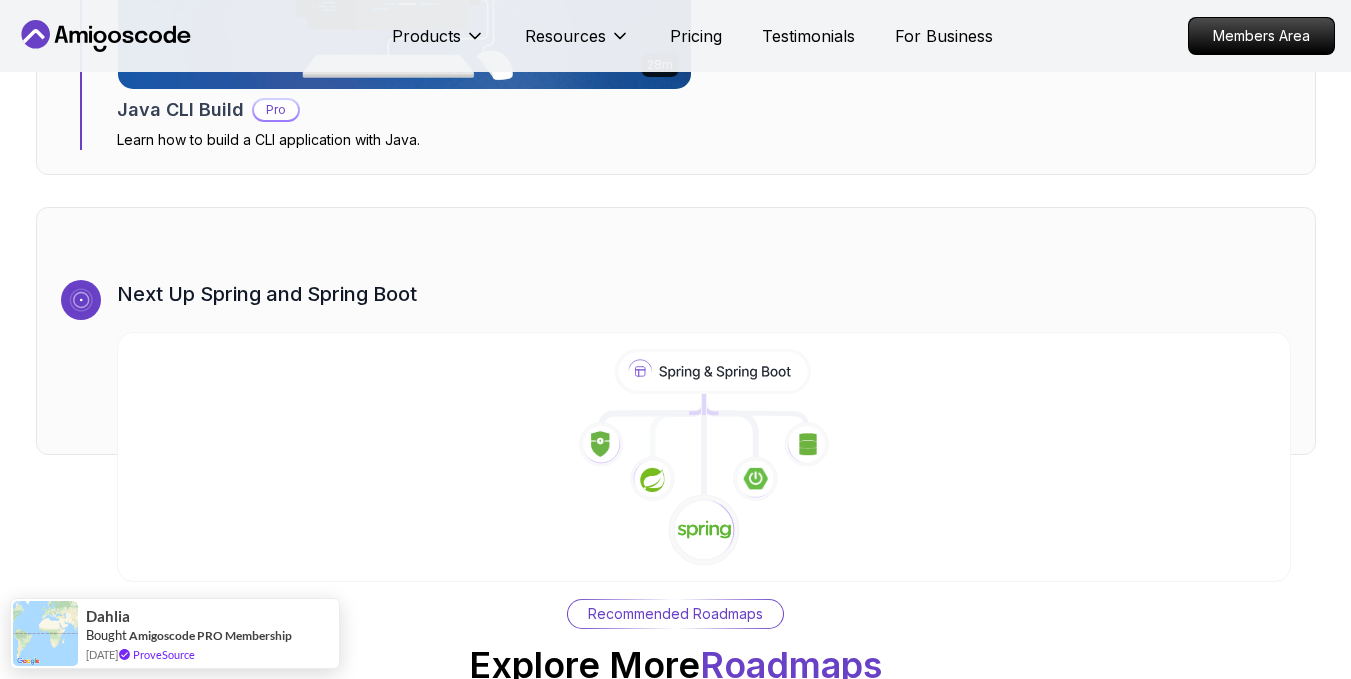 scroll, scrollTop: 12100, scrollLeft: 0, axis: vertical 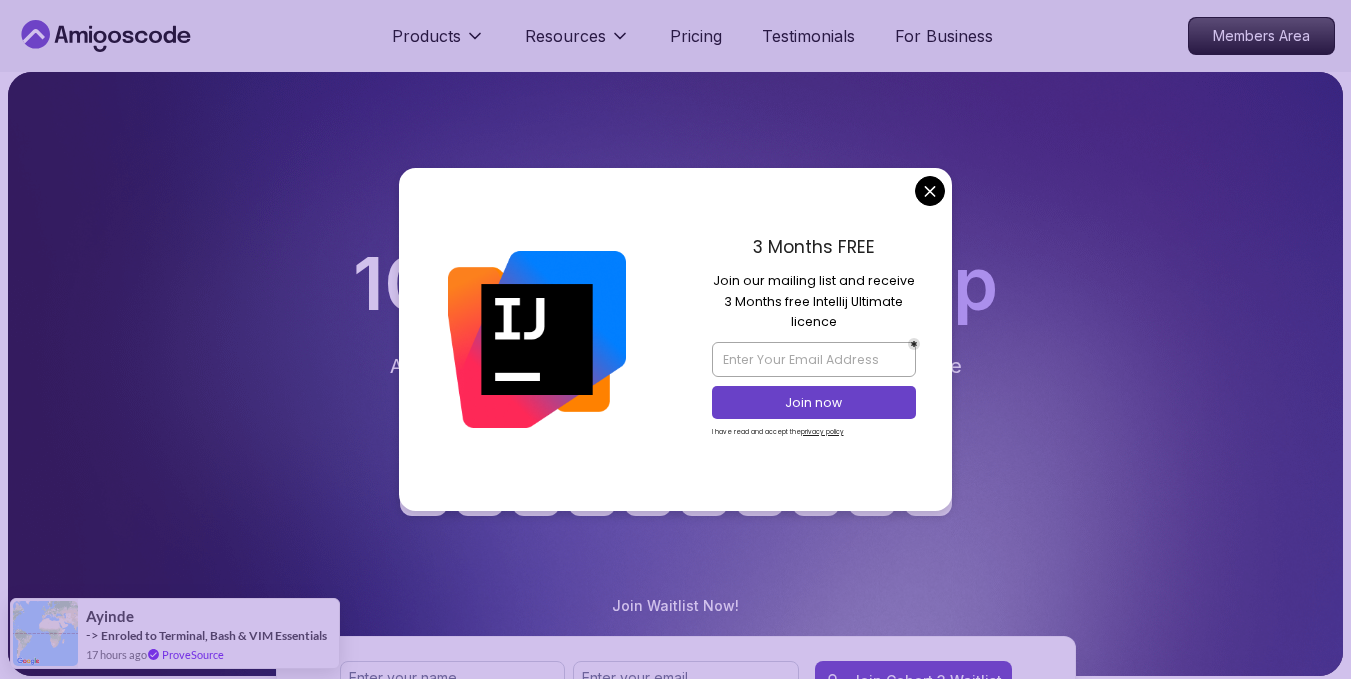 click on "3 Months FREE Join our mailing list and receive 3 Months free Intellij Ultimate licence Join now I have read and accept the  privacy policy" at bounding box center (676, 339) 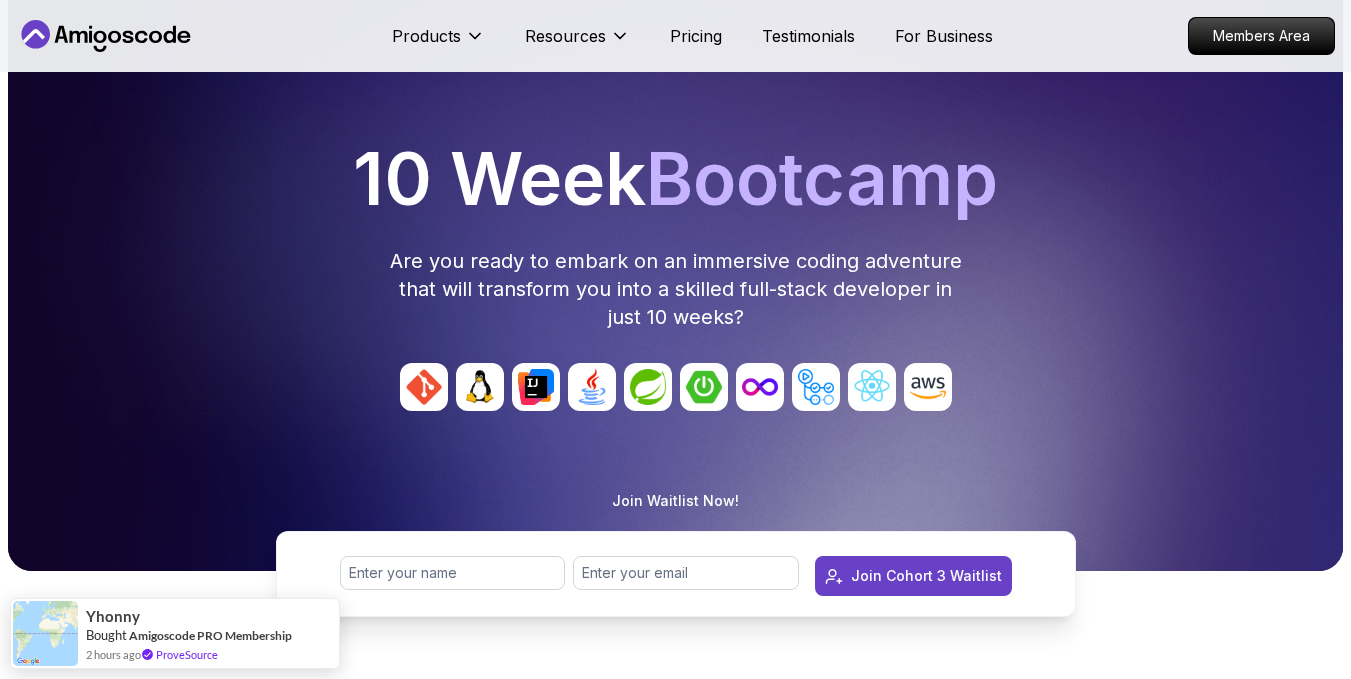 scroll, scrollTop: 133, scrollLeft: 0, axis: vertical 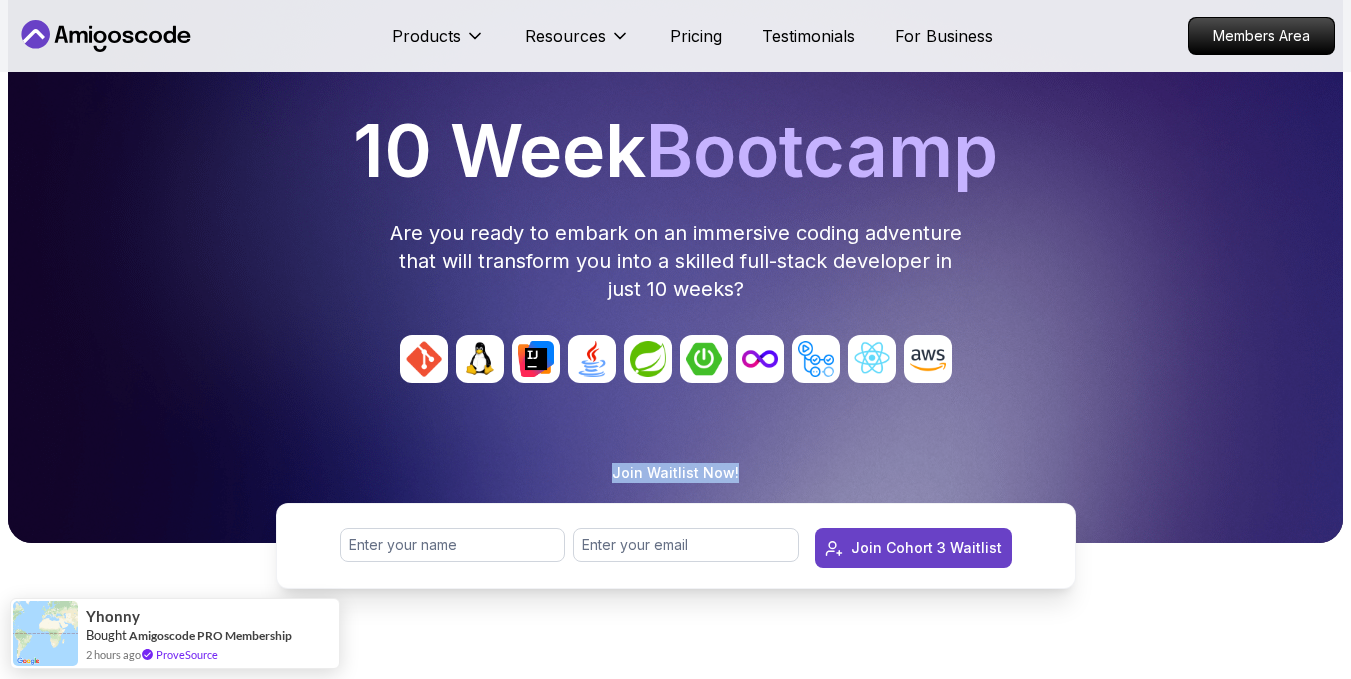 drag, startPoint x: 618, startPoint y: 475, endPoint x: 750, endPoint y: 481, distance: 132.13629 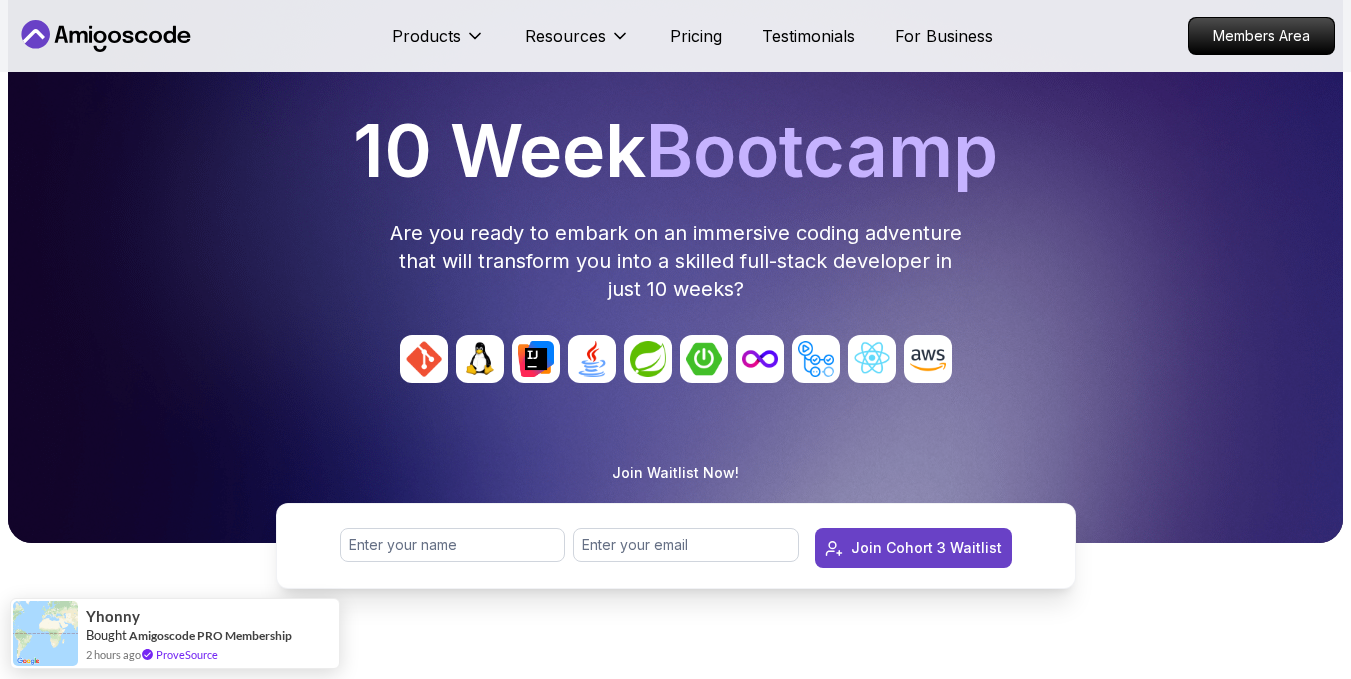 click on "Join Waitlist Now! Join Cohort 3 Waitlist" at bounding box center (675, 526) 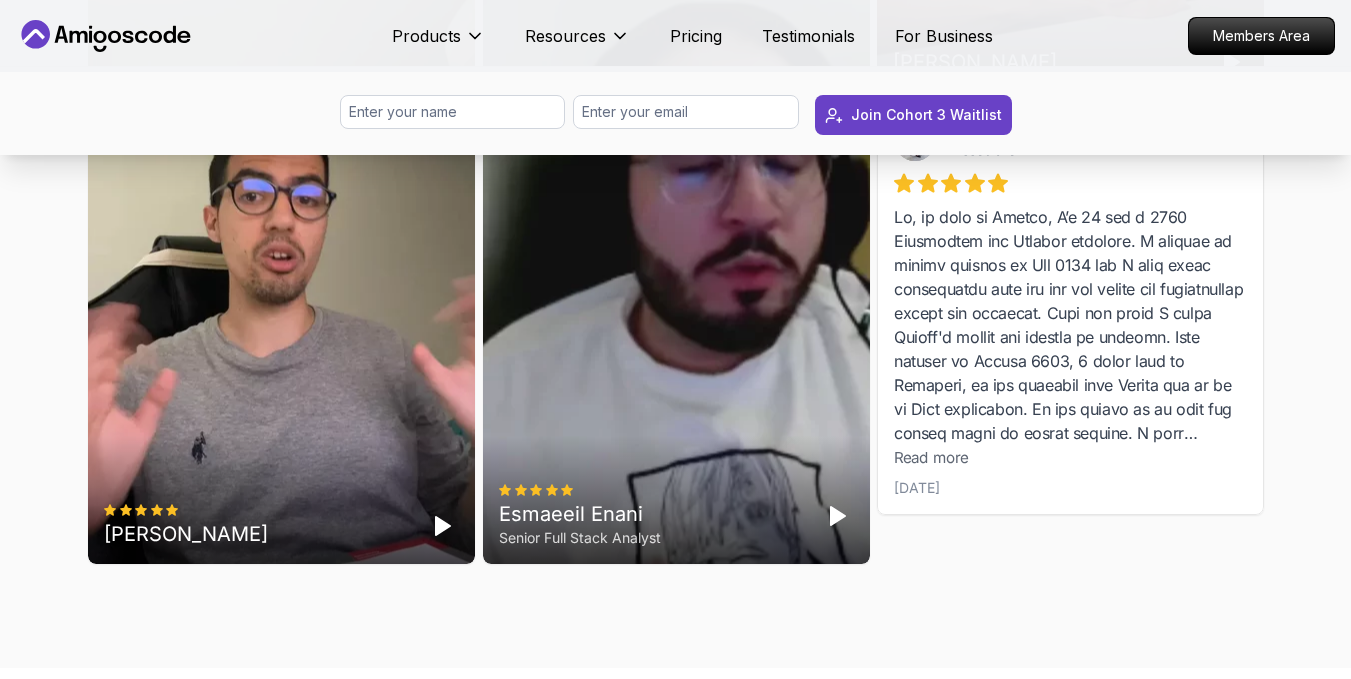 scroll, scrollTop: 6600, scrollLeft: 0, axis: vertical 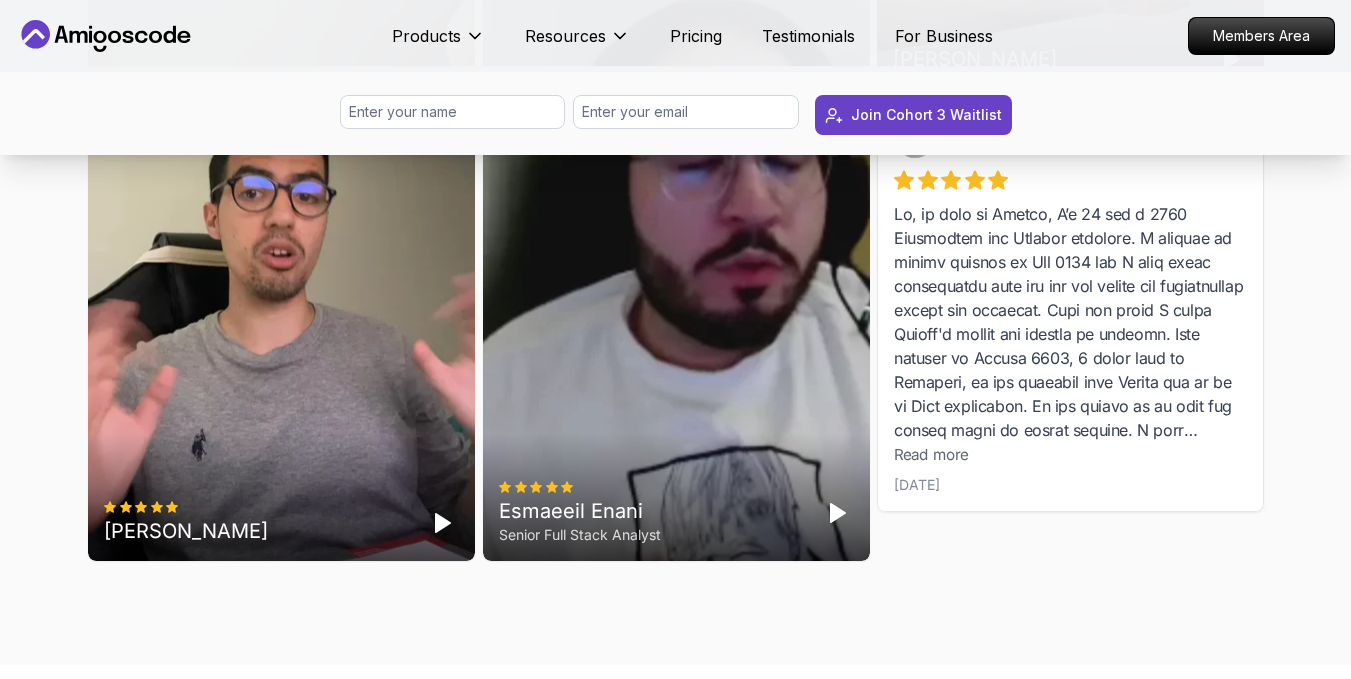 click on "Read more" at bounding box center [931, 454] 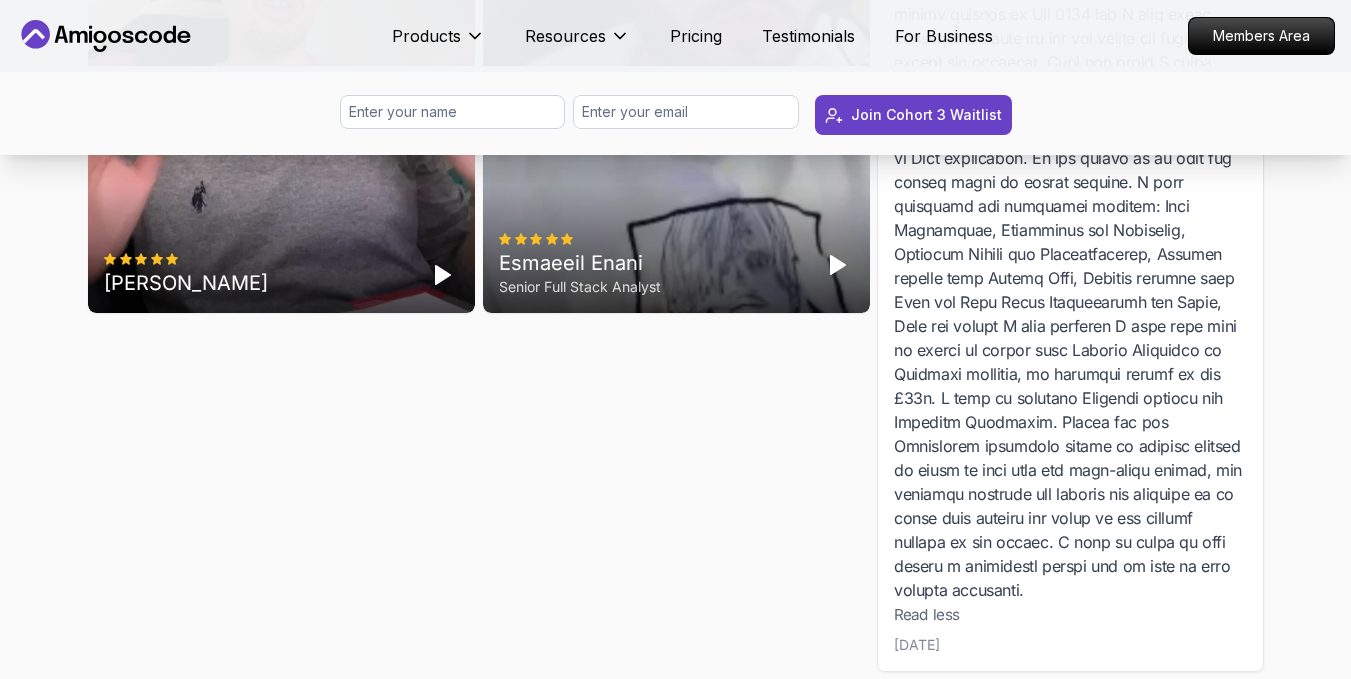 scroll, scrollTop: 6933, scrollLeft: 0, axis: vertical 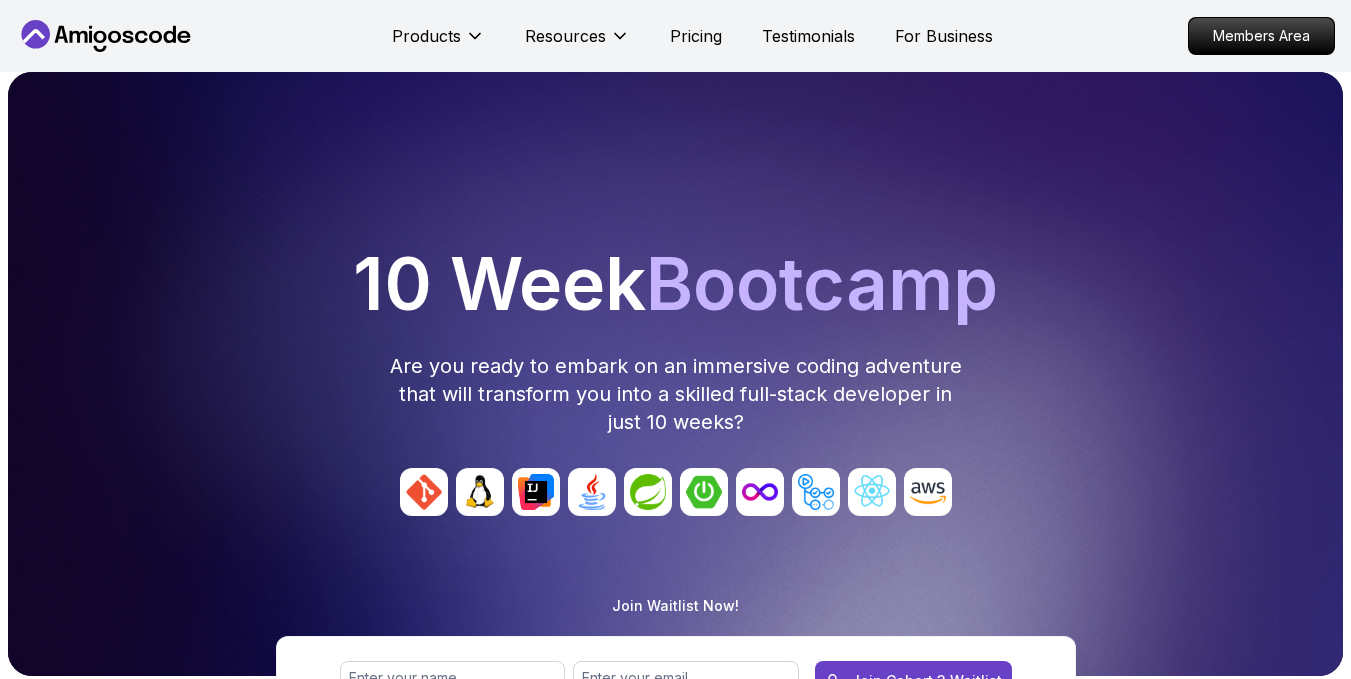 click 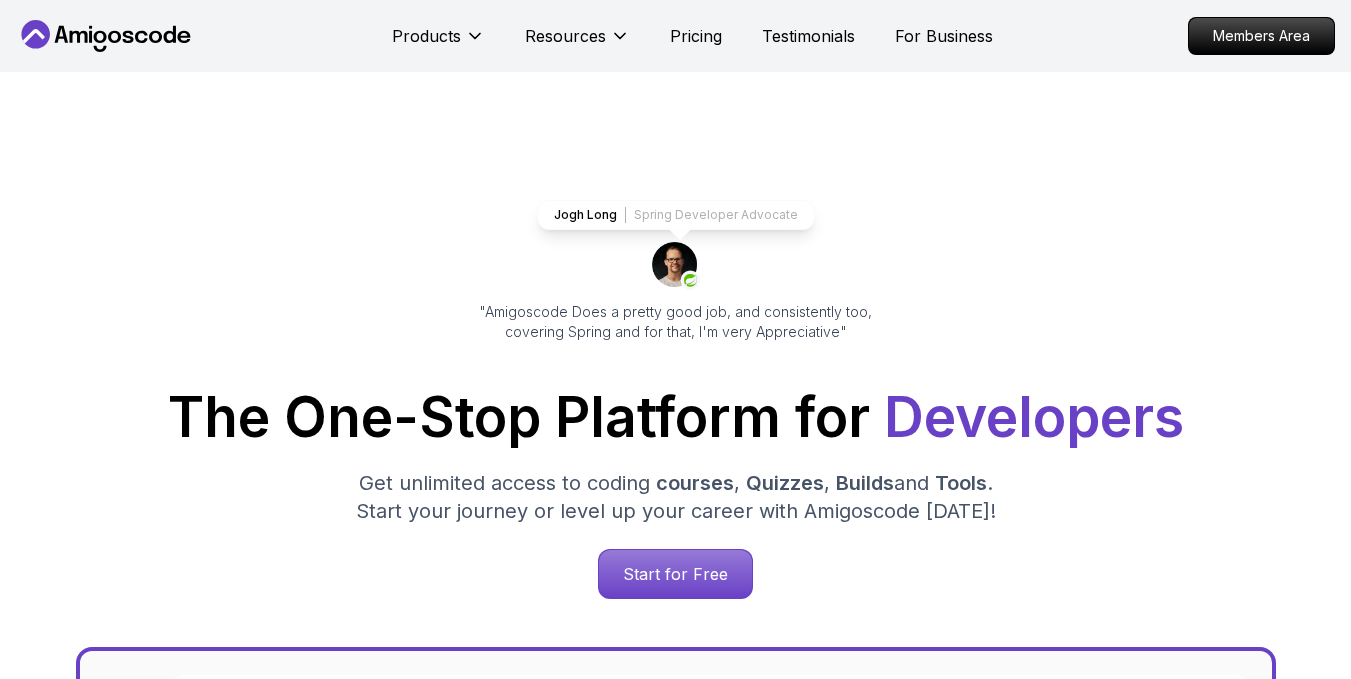 scroll, scrollTop: 0, scrollLeft: 0, axis: both 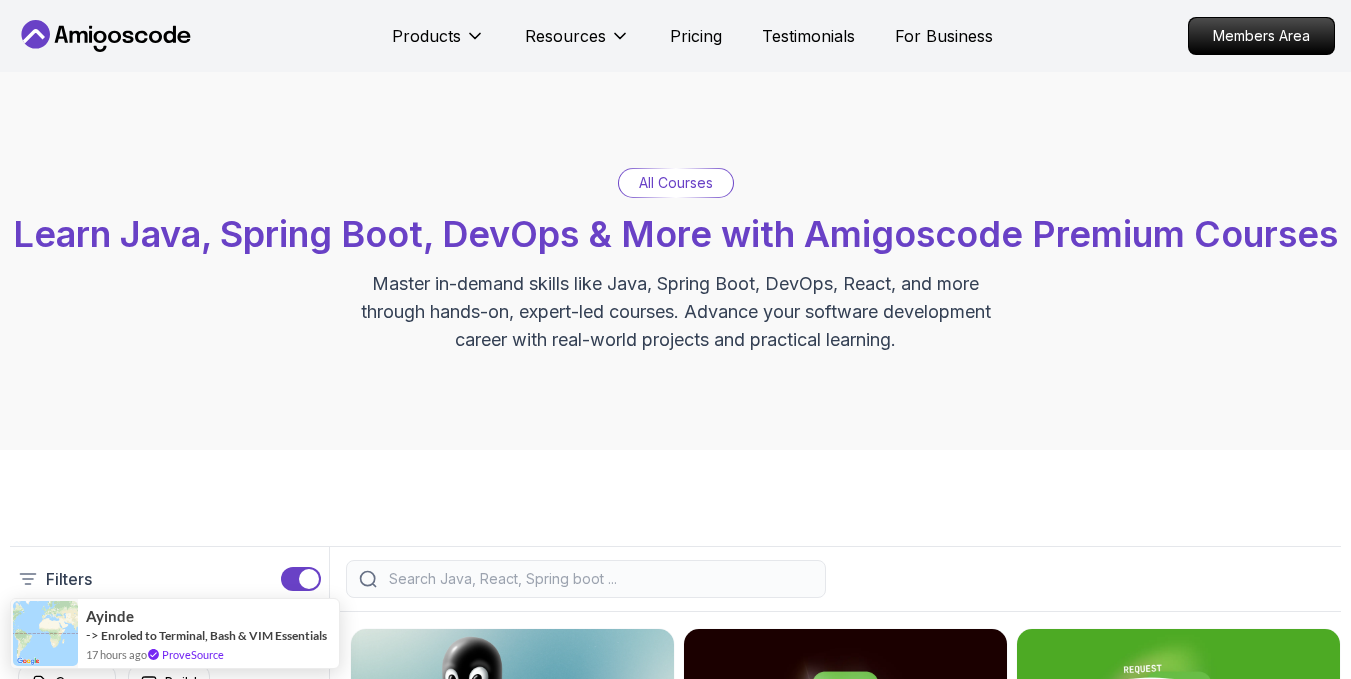 click on "Products Resources Pricing Testimonials For Business Members Area Products Resources Pricing Testimonials For Business Members Area All Courses Learn Java, Spring Boot, DevOps & More with Amigoscode Premium Courses Master in-demand skills like Java, Spring Boot, DevOps, React, and more through hands-on, expert-led courses. Advance your software development career with real-world projects and practical learning. Filters Filters Type Course Build Price Pro Free Instructors [PERSON_NAME] [PERSON_NAME] Duration 0-1 Hour 1-3 Hours +3 Hours Track Front End Back End Dev Ops Full Stack Level Junior Mid-level Senior 6.00h Linux Fundamentals Pro Learn the fundamentals of Linux and how to use the command line 5.18h Advanced Spring Boot Pro Dive deep into Spring Boot with our advanced course, designed to take your skills from intermediate to expert level. 3.30h Building APIs with Spring Boot Pro 1.67h NEW Spring Boot for Beginners Build a CRUD API with Spring Boot and PostgreSQL database using Spring Data JPA and Spring AI" at bounding box center [675, 4891] 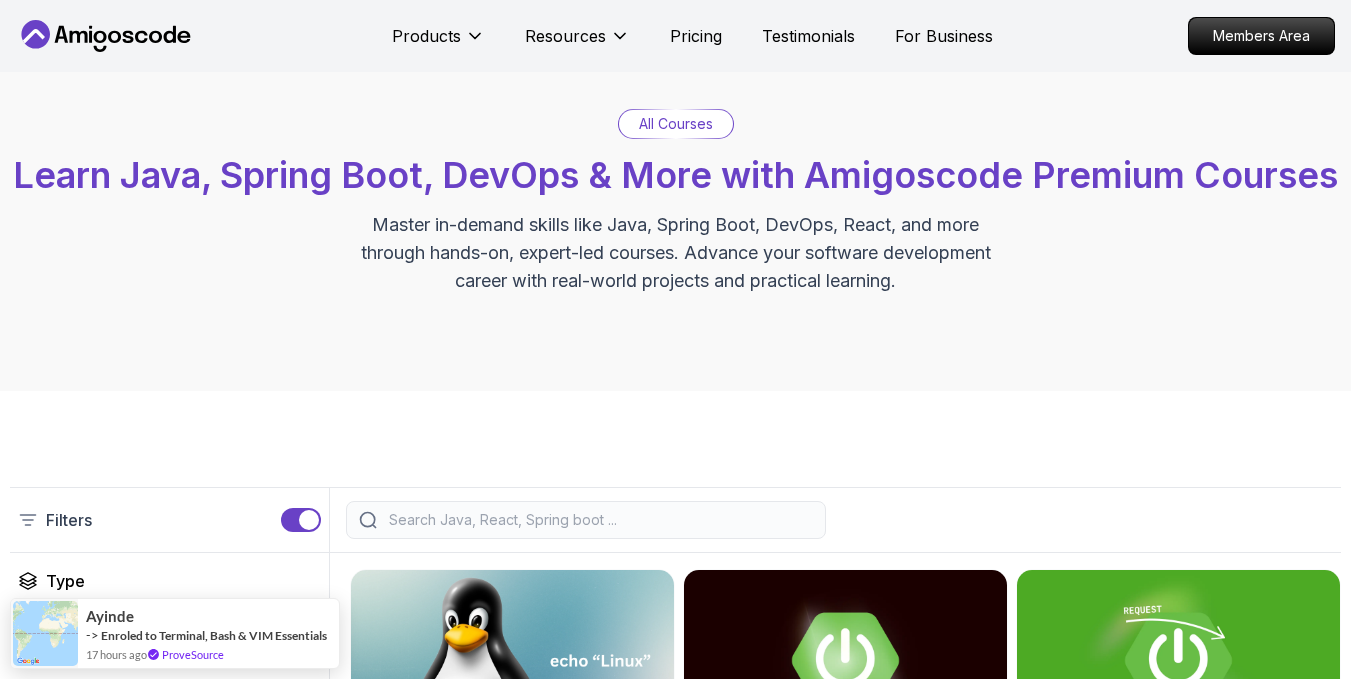 scroll, scrollTop: 300, scrollLeft: 0, axis: vertical 